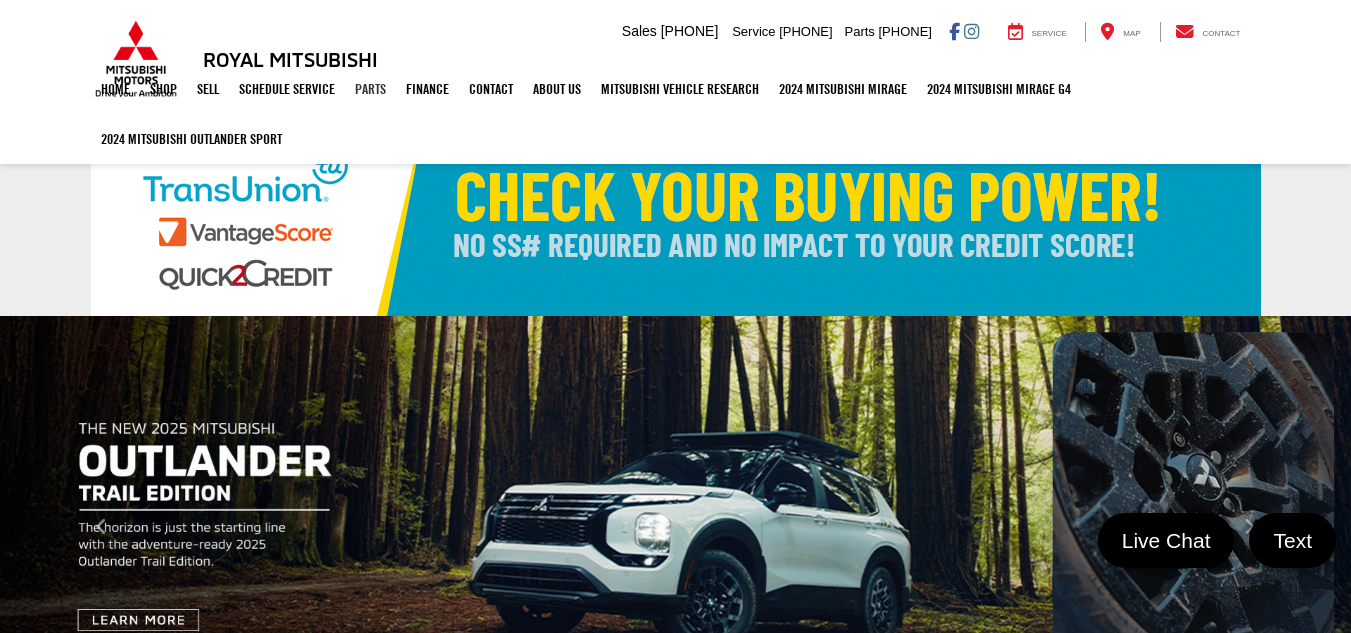 scroll, scrollTop: 0, scrollLeft: 0, axis: both 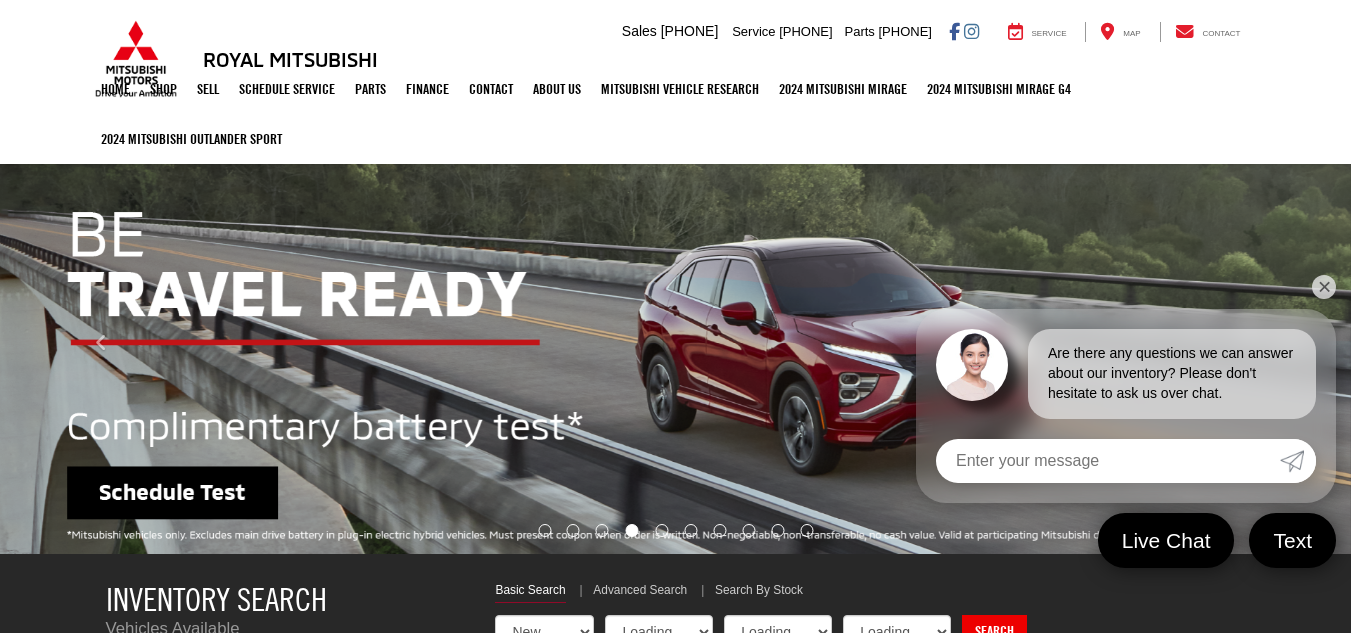 select on "Mitsubishi" 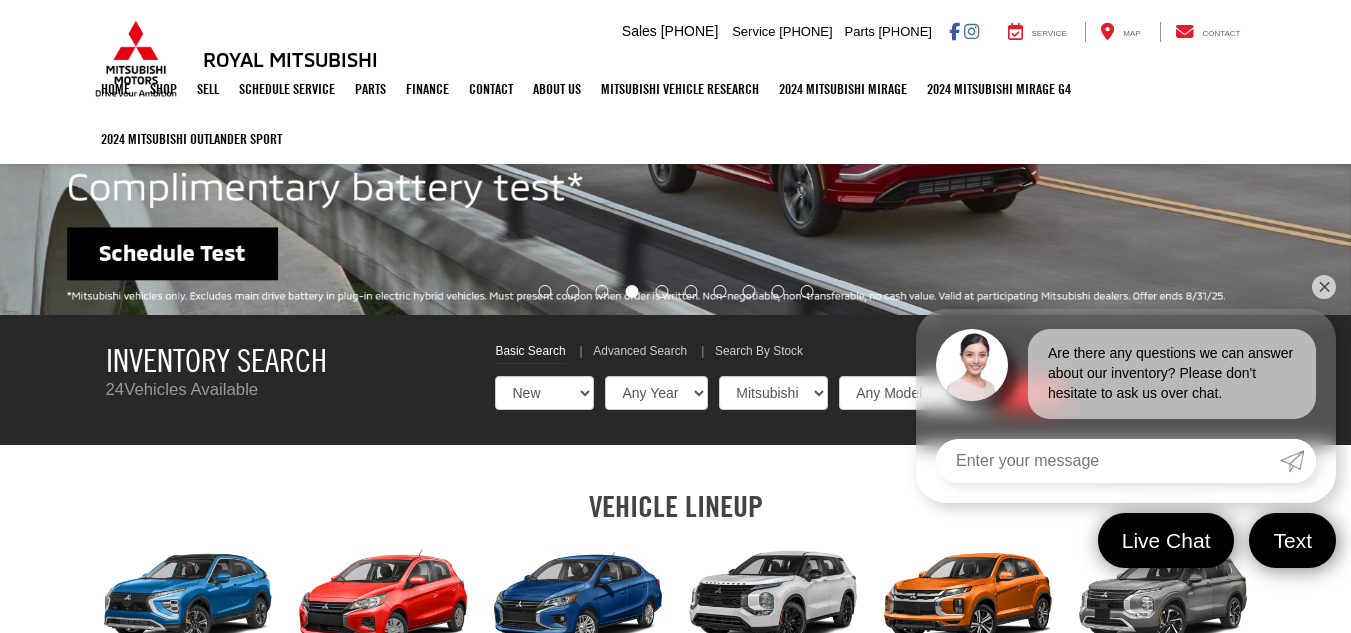 scroll, scrollTop: 564, scrollLeft: 0, axis: vertical 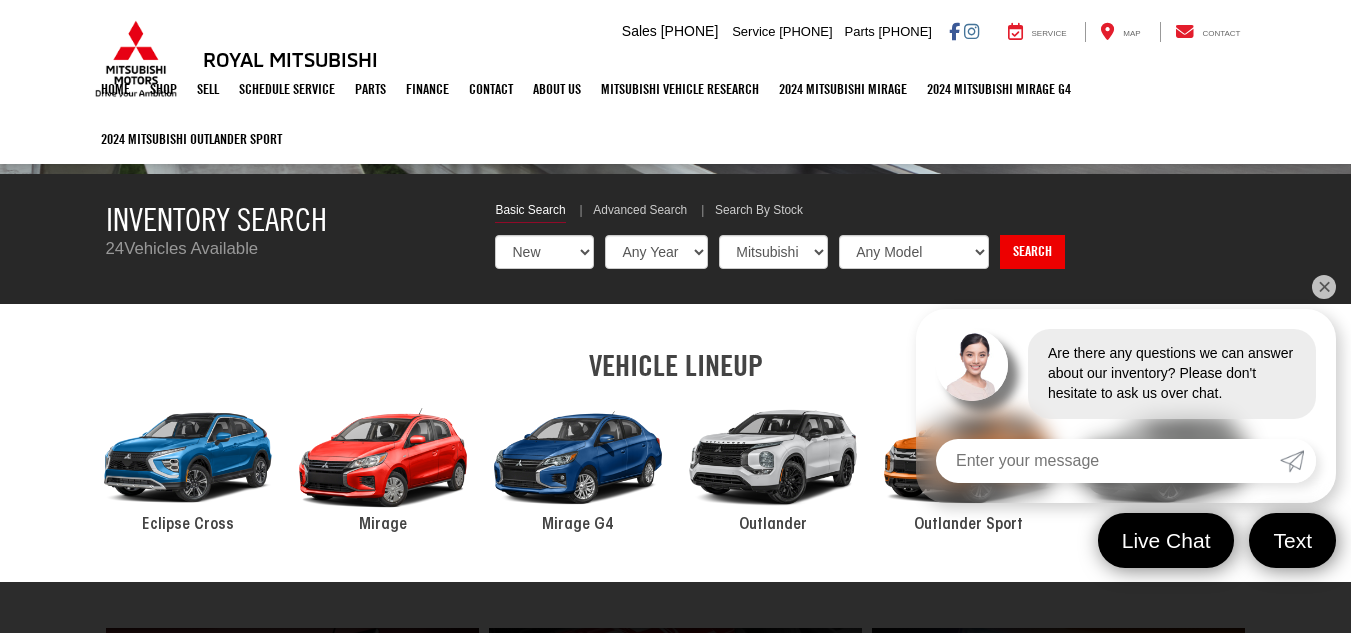 click on "✕" at bounding box center (1324, 287) 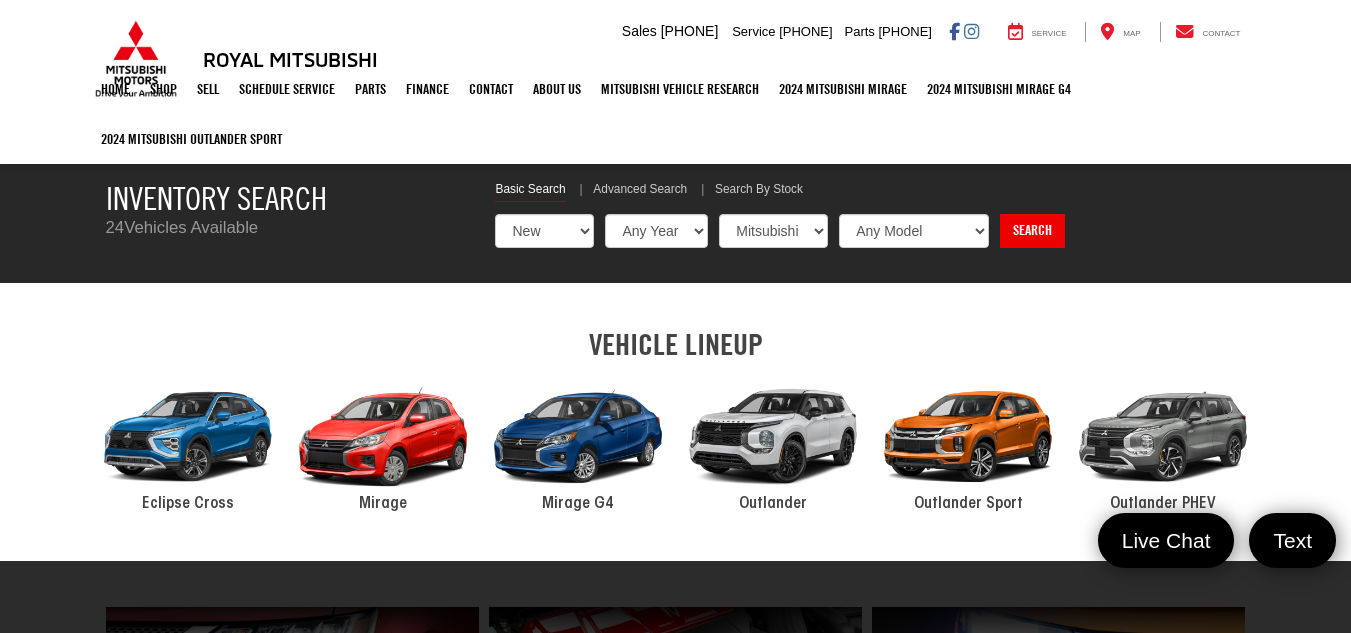 scroll, scrollTop: 596, scrollLeft: 0, axis: vertical 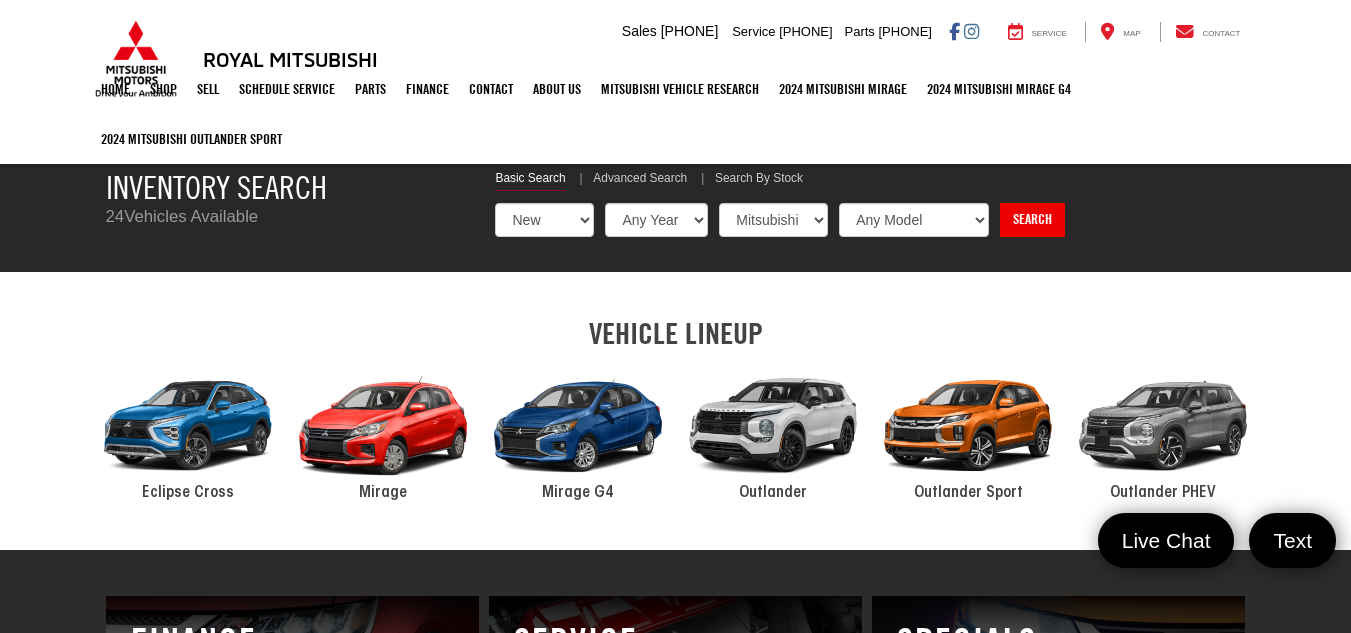 click at bounding box center (968, 426) 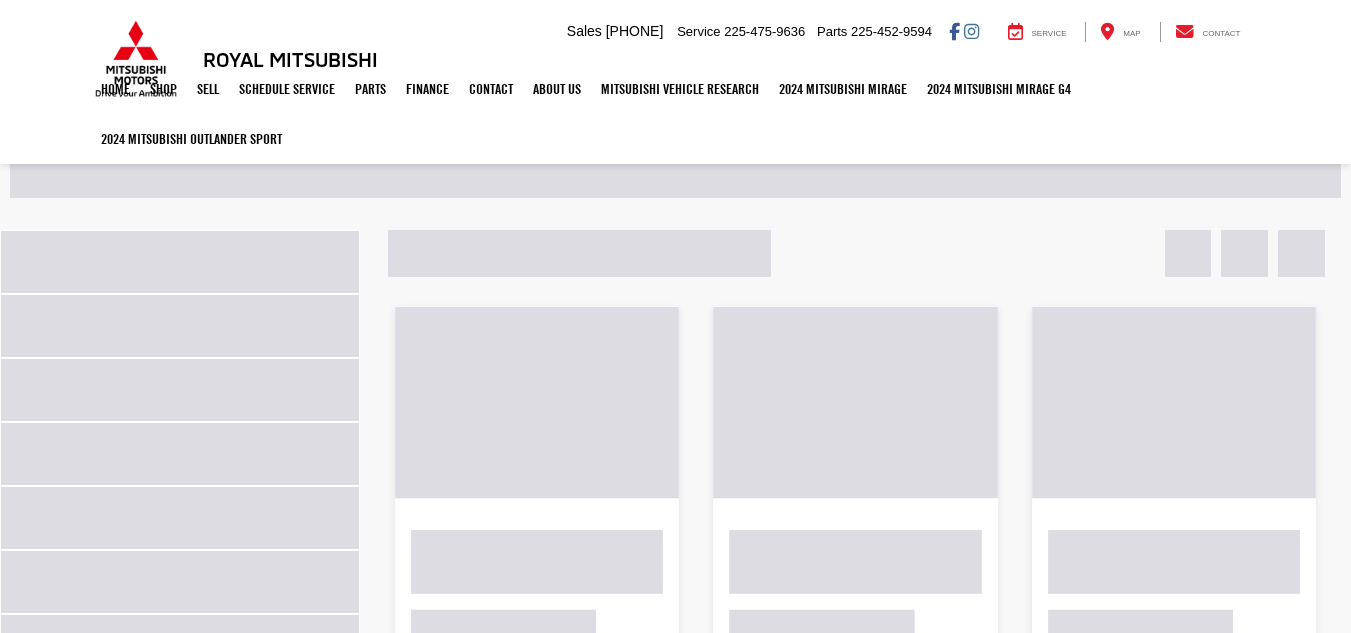 scroll, scrollTop: 0, scrollLeft: 0, axis: both 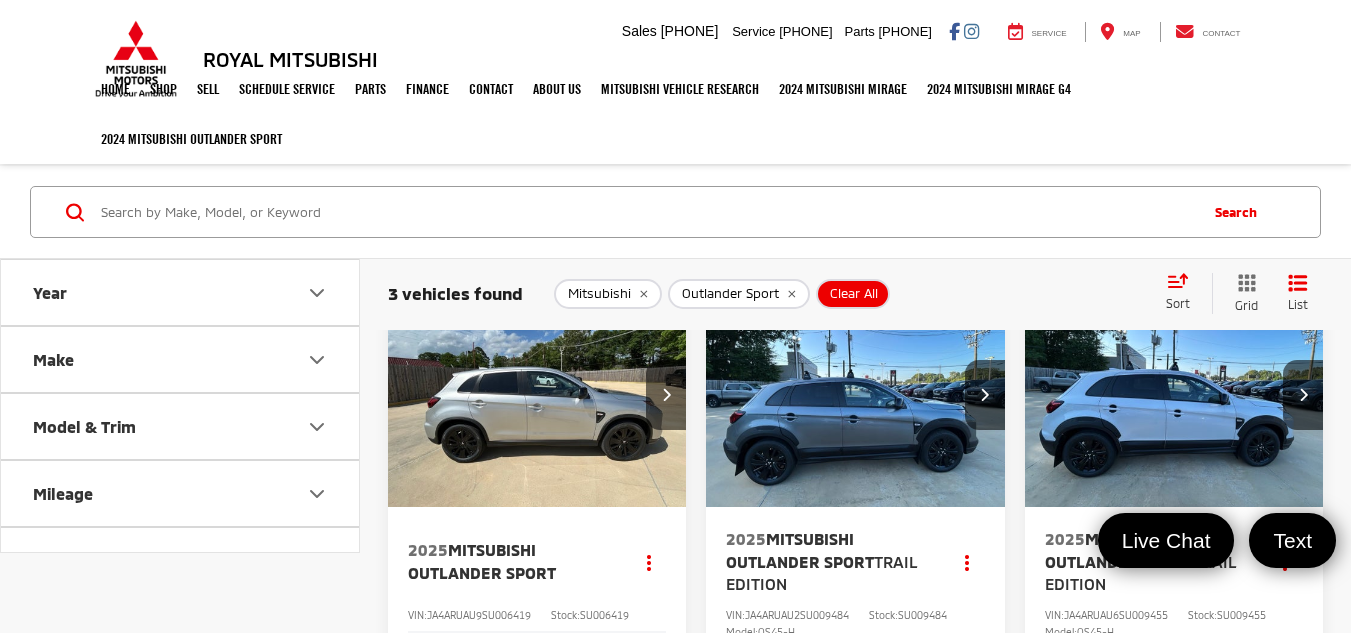 click 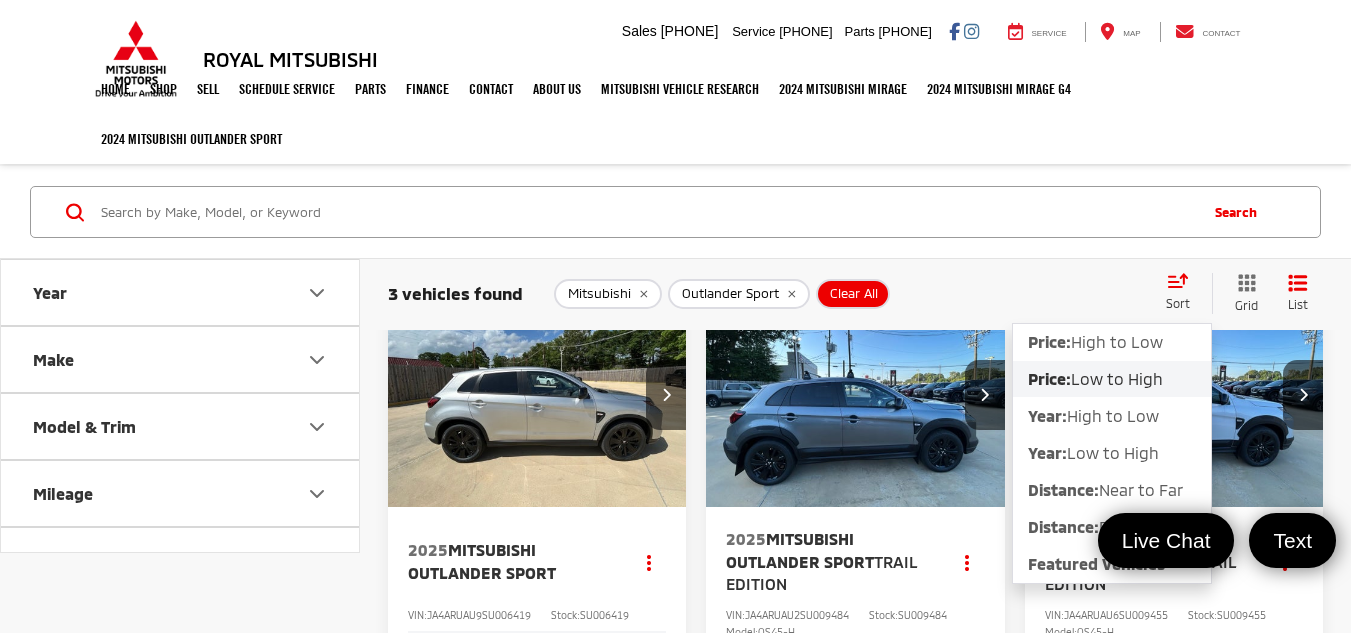 click on "Low to High" at bounding box center (1117, 378) 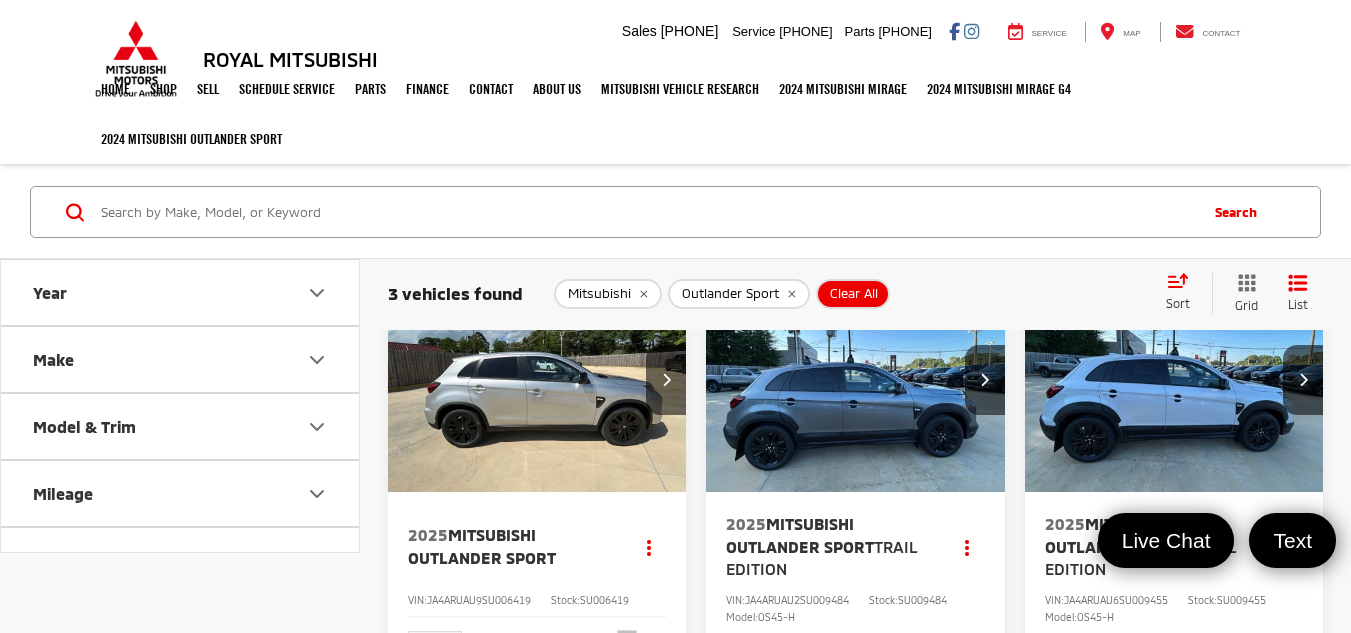 scroll, scrollTop: 0, scrollLeft: 0, axis: both 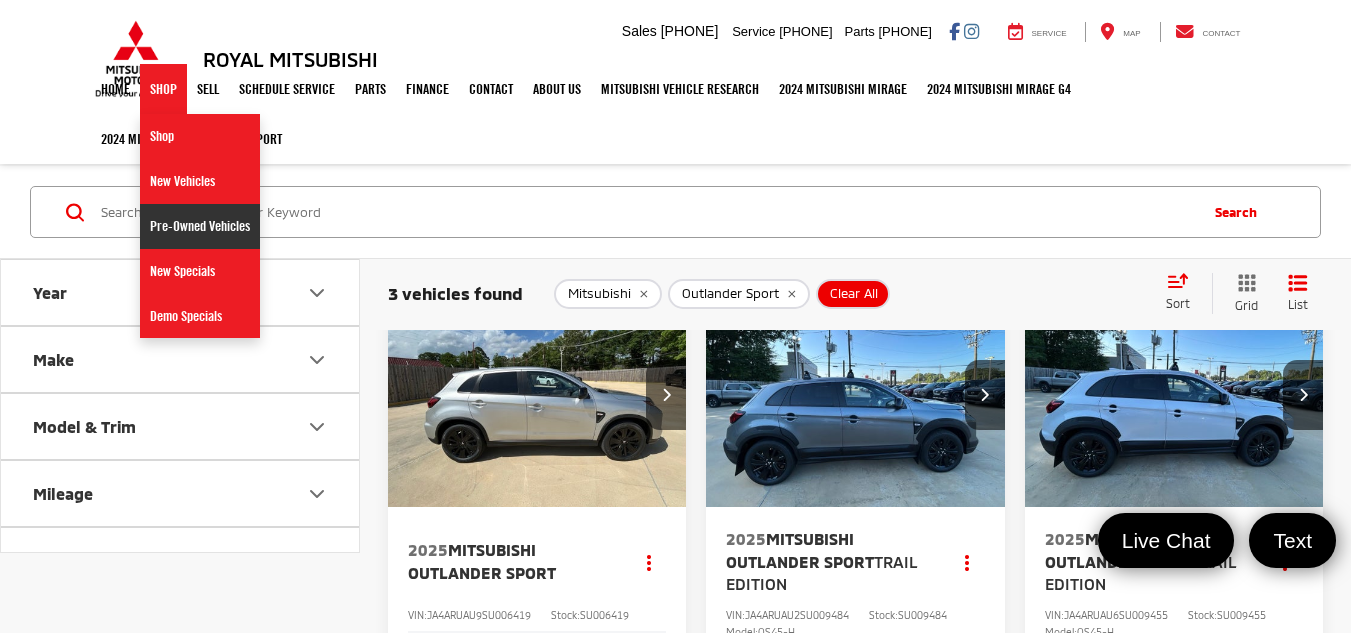 click on "Pre-Owned Vehicles" at bounding box center (200, 226) 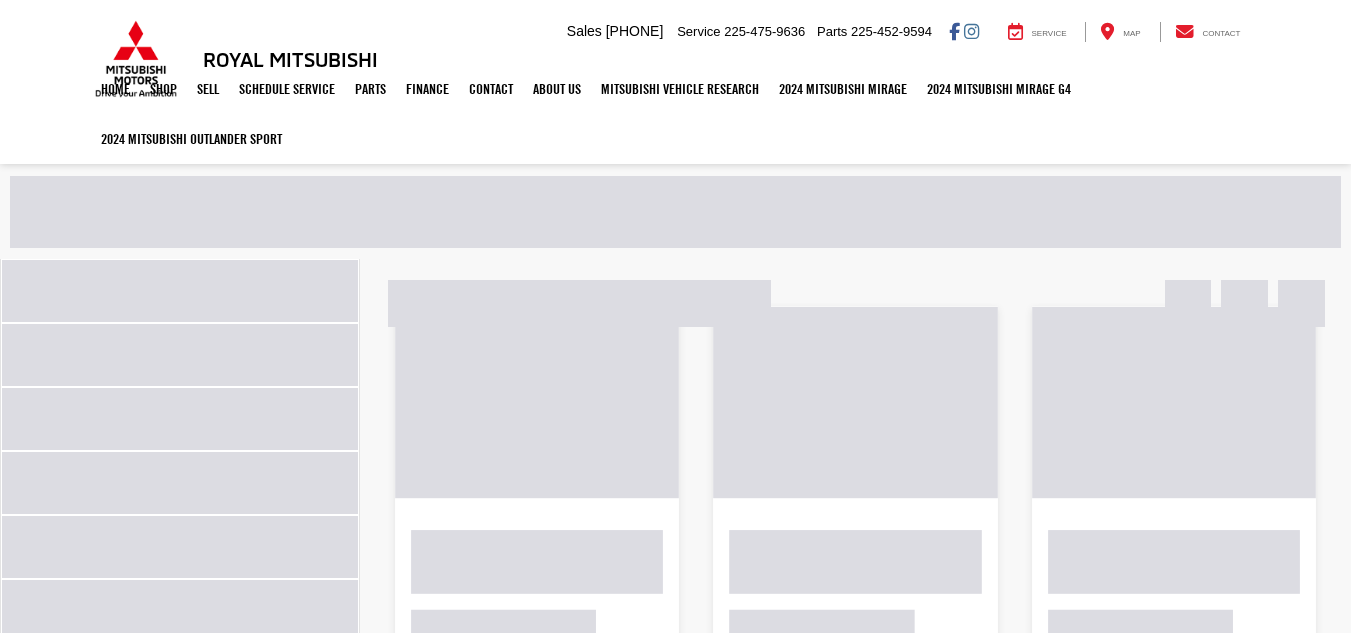 scroll, scrollTop: 0, scrollLeft: 0, axis: both 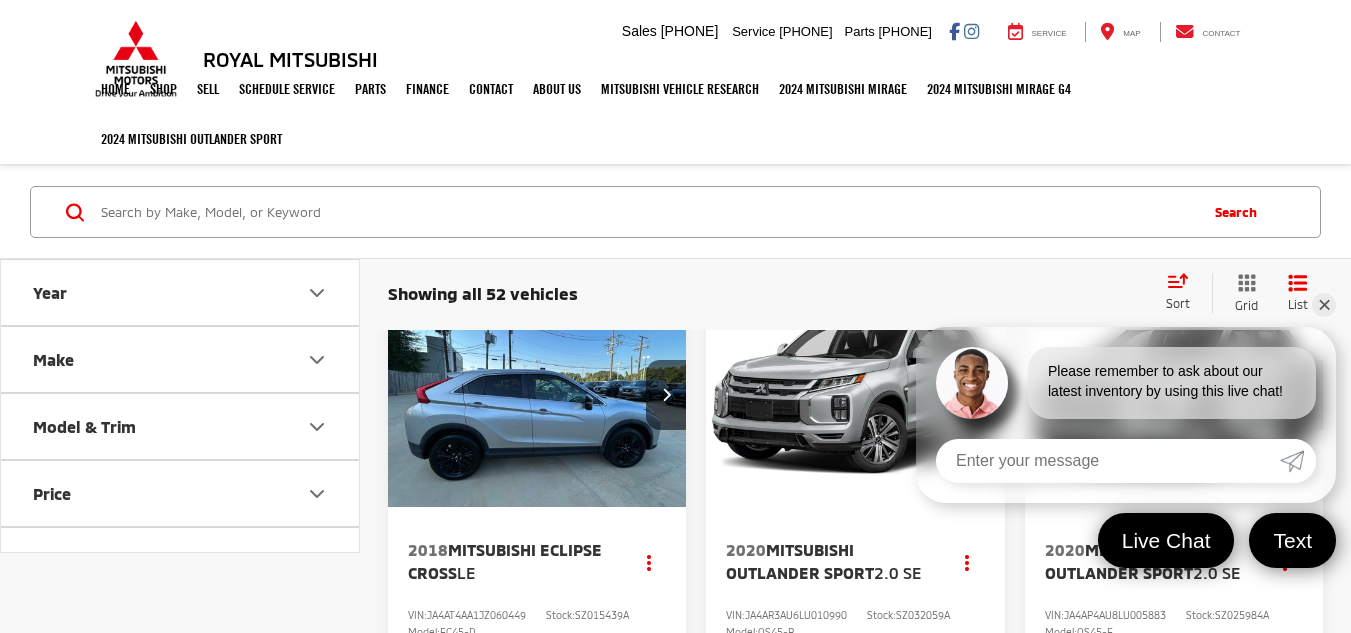 click on "✕" at bounding box center [1324, 305] 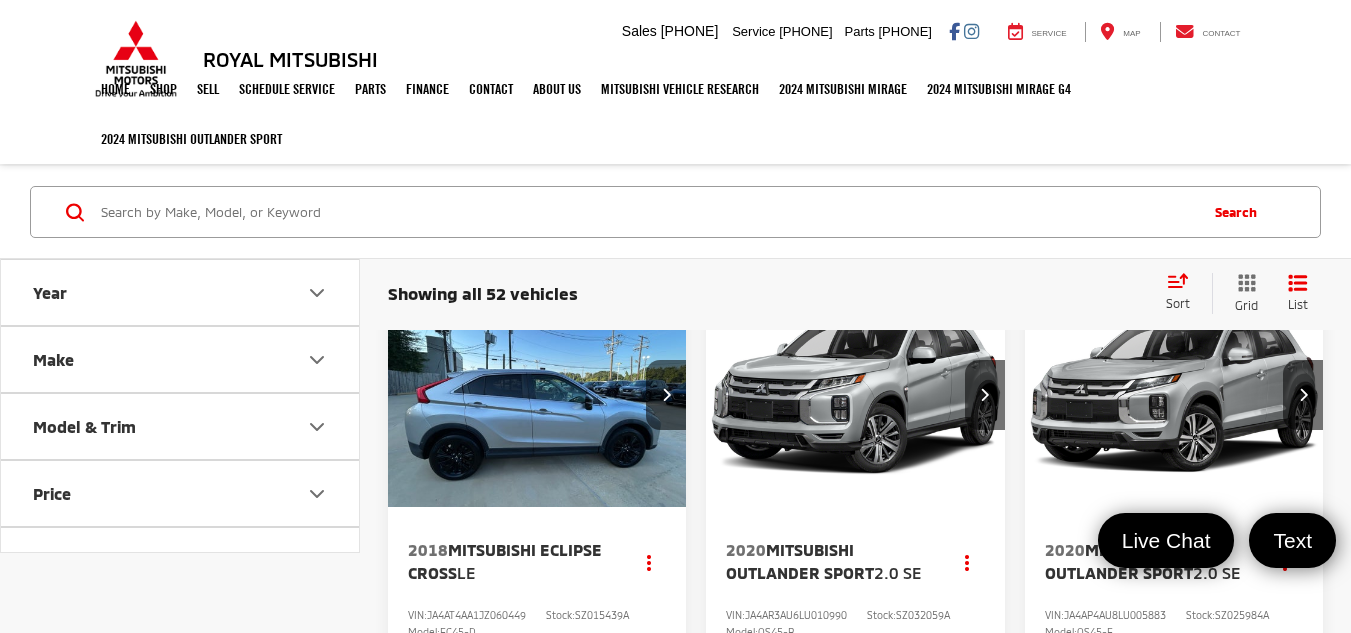 click on "Sort" at bounding box center [1184, 293] 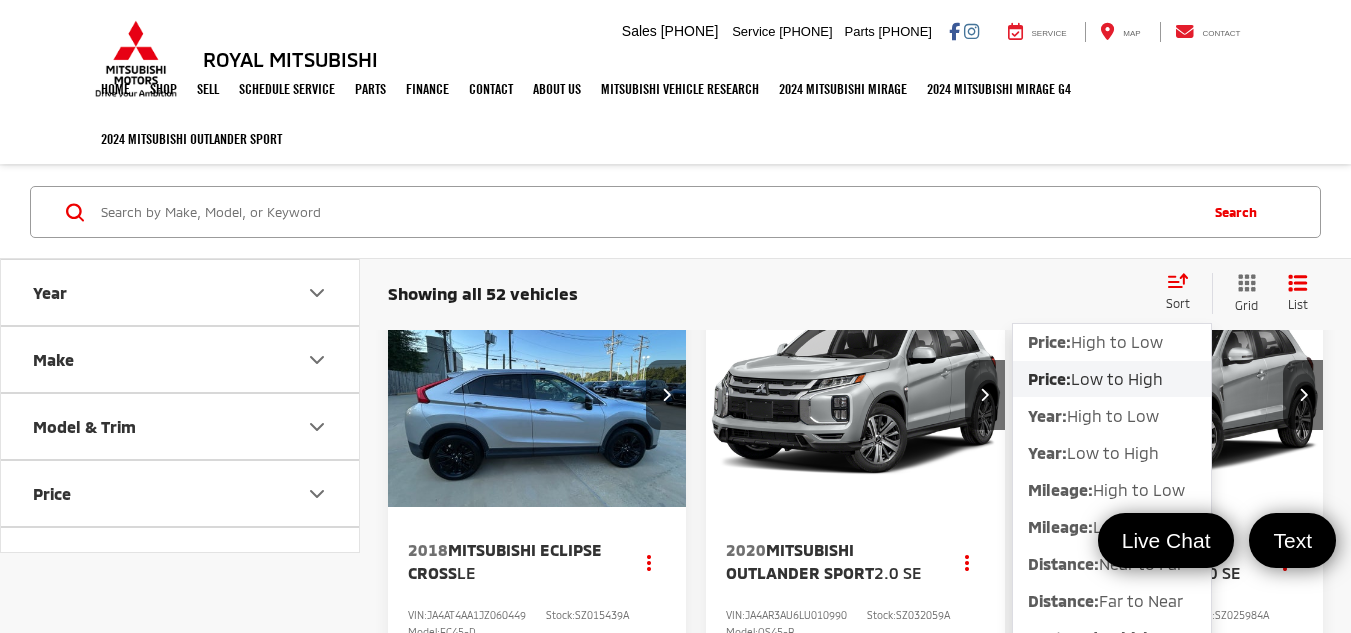 click on "Low to High" at bounding box center (1117, 378) 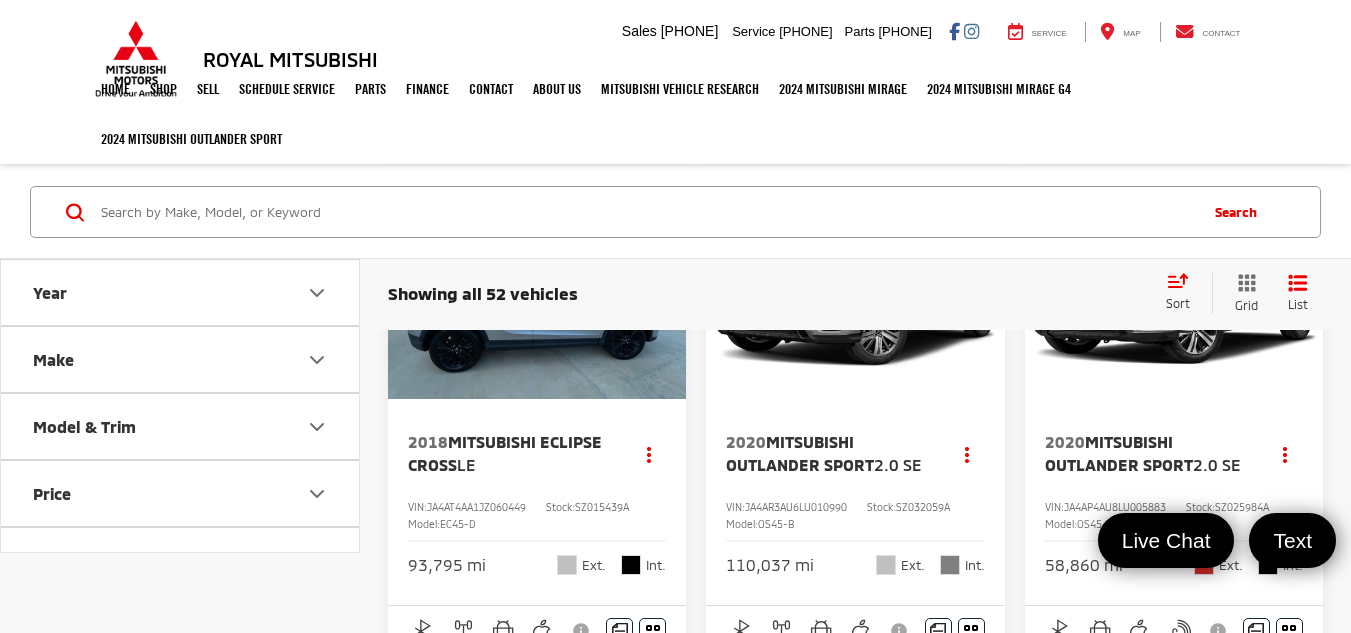 scroll, scrollTop: 0, scrollLeft: 0, axis: both 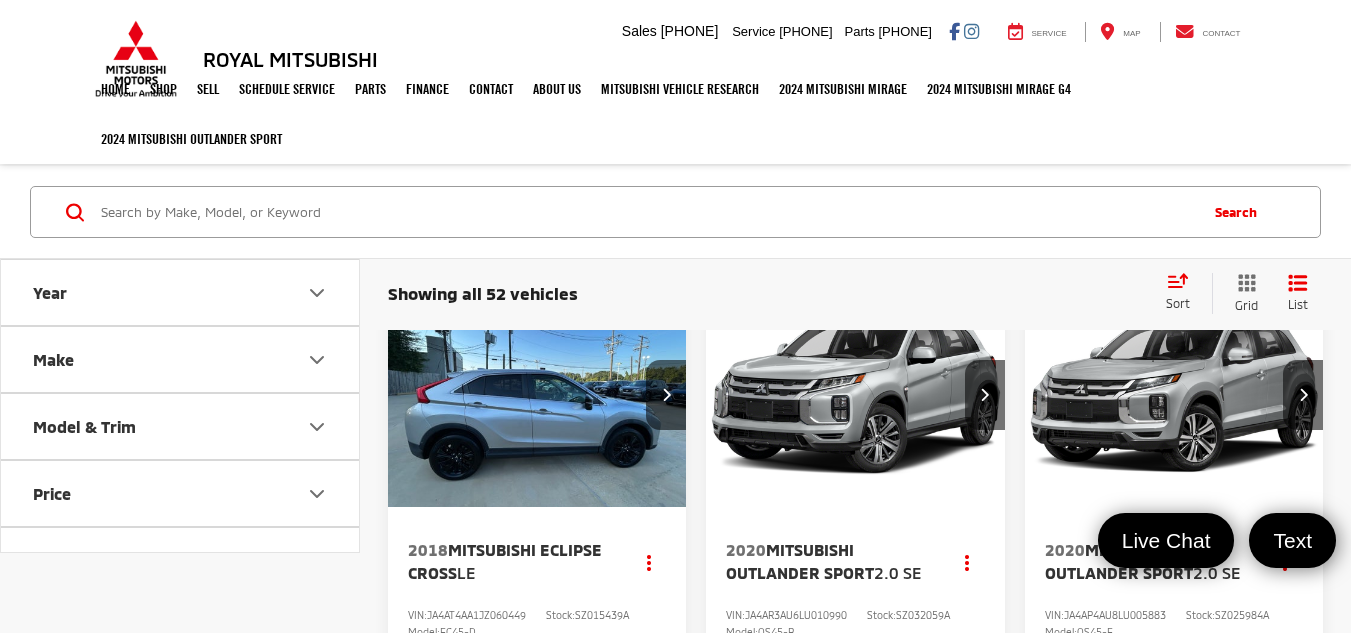 click at bounding box center [1174, 395] 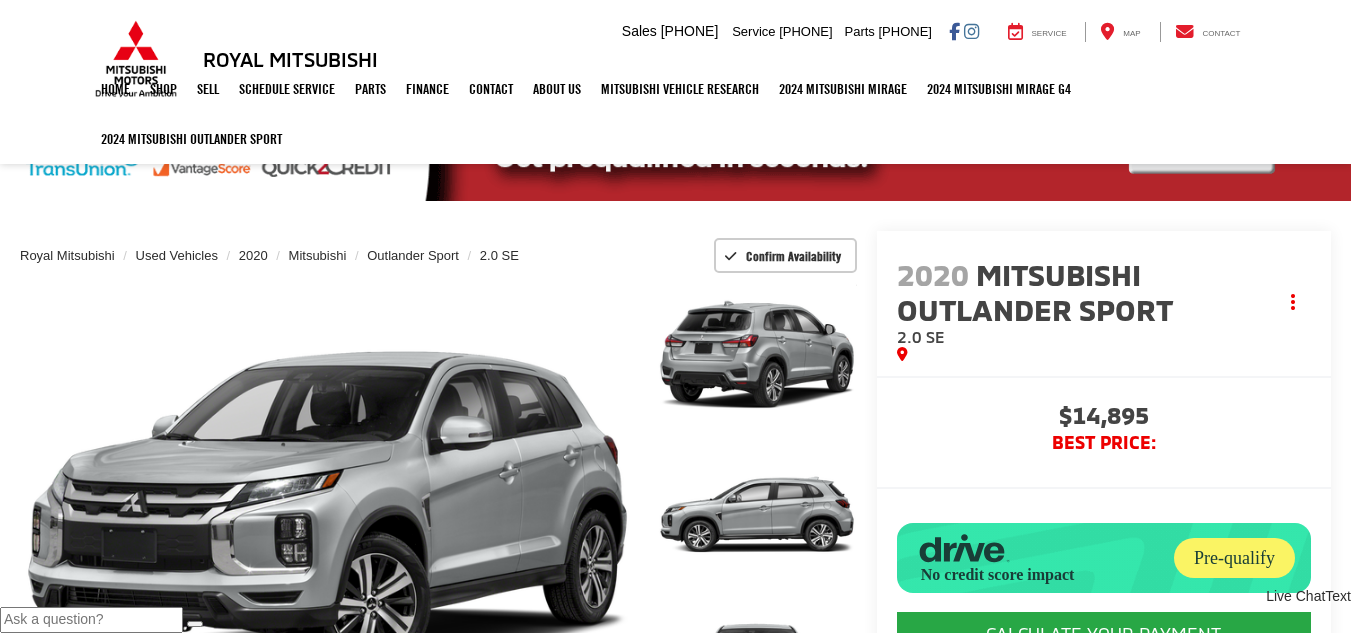scroll, scrollTop: 0, scrollLeft: 0, axis: both 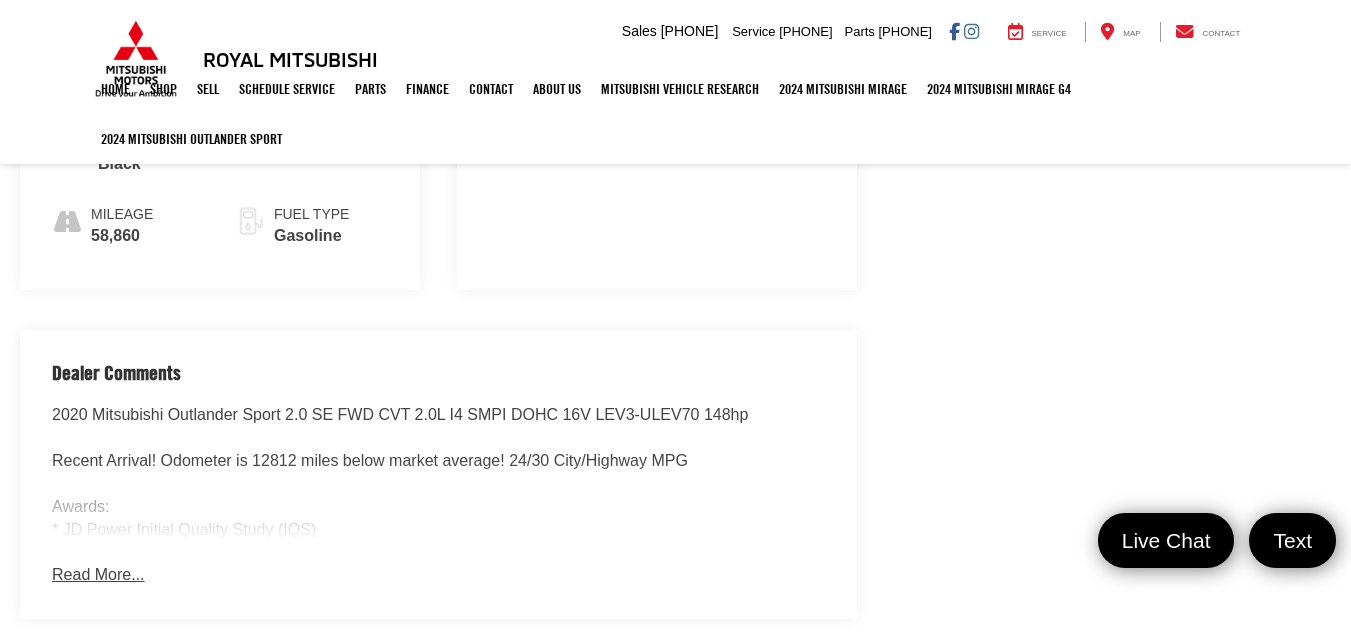 click on "Read More..." at bounding box center (98, 575) 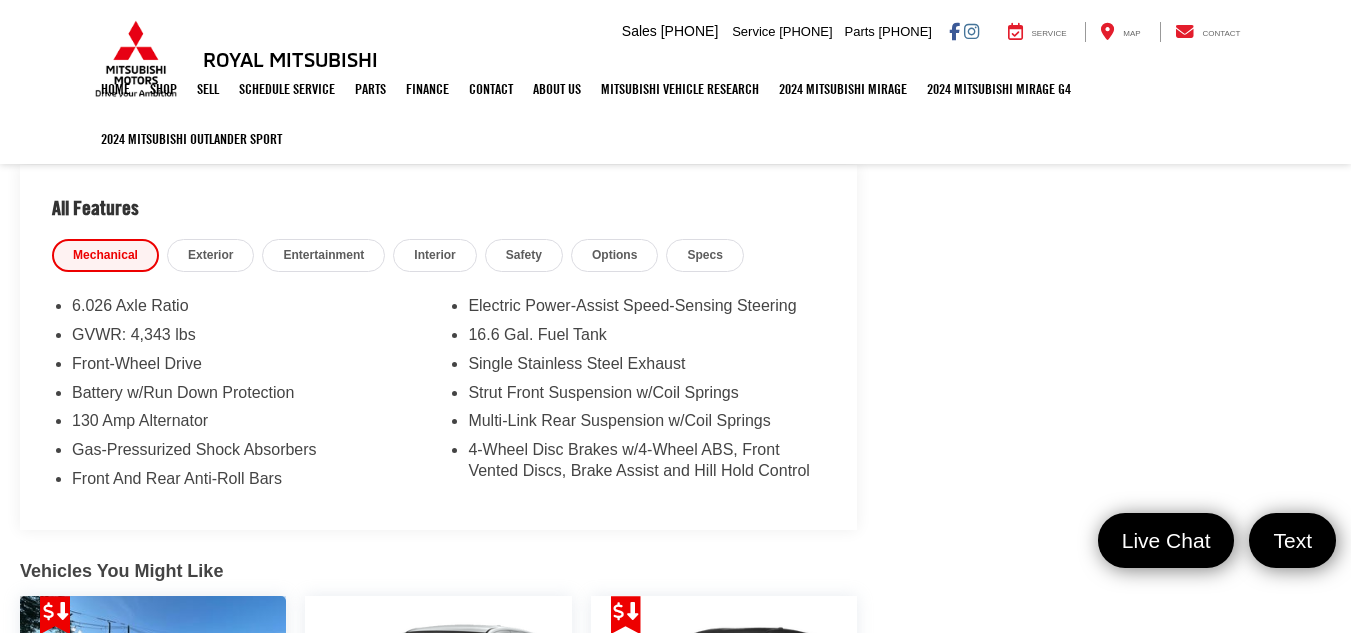 scroll, scrollTop: 1647, scrollLeft: 0, axis: vertical 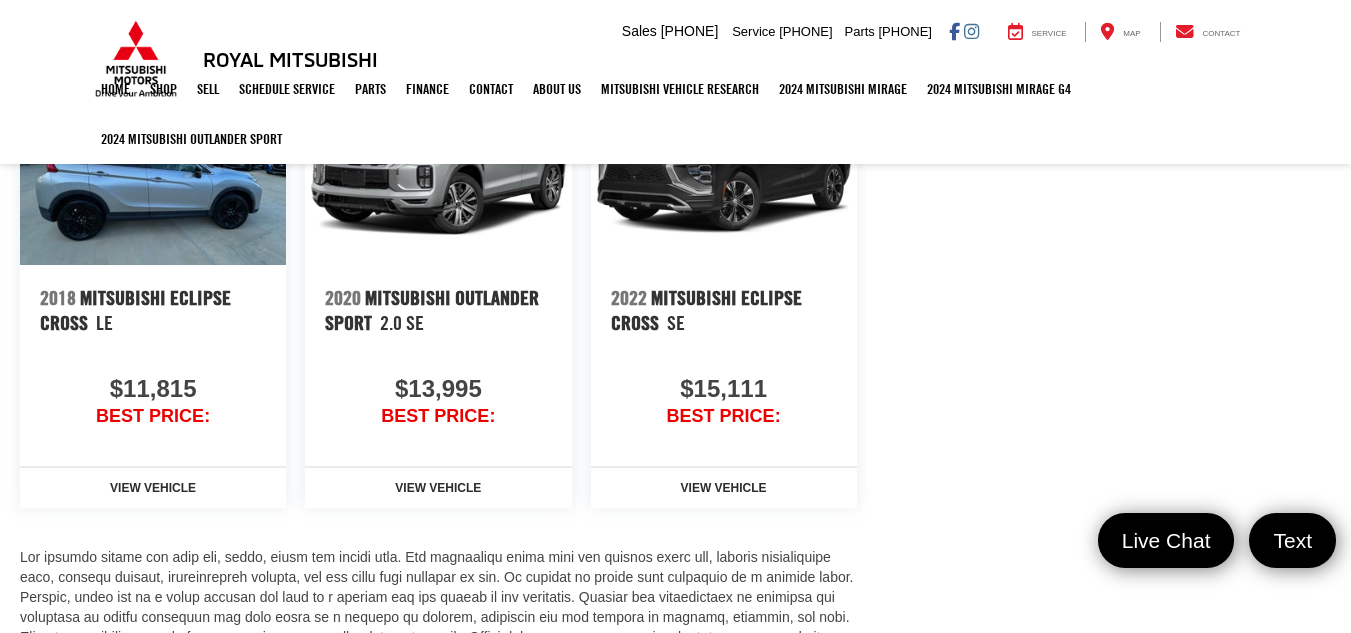 click on "Mitsubishi Eclipse Cross" at bounding box center [135, 310] 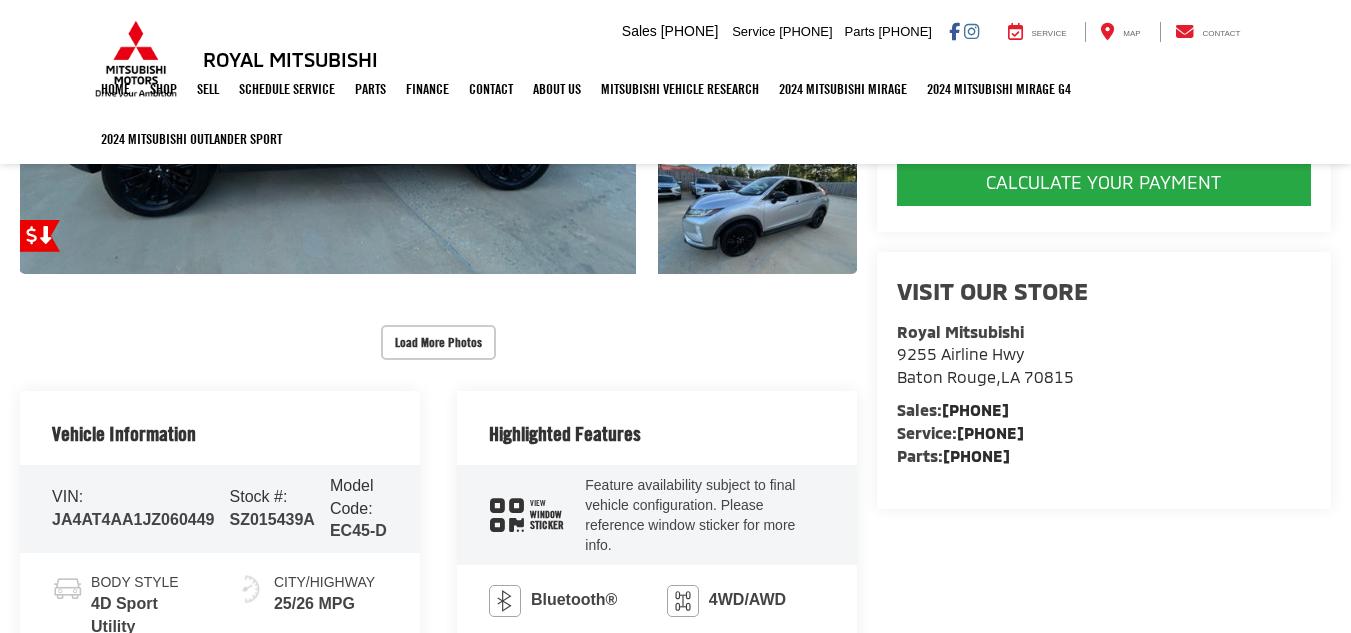 scroll, scrollTop: 476, scrollLeft: 0, axis: vertical 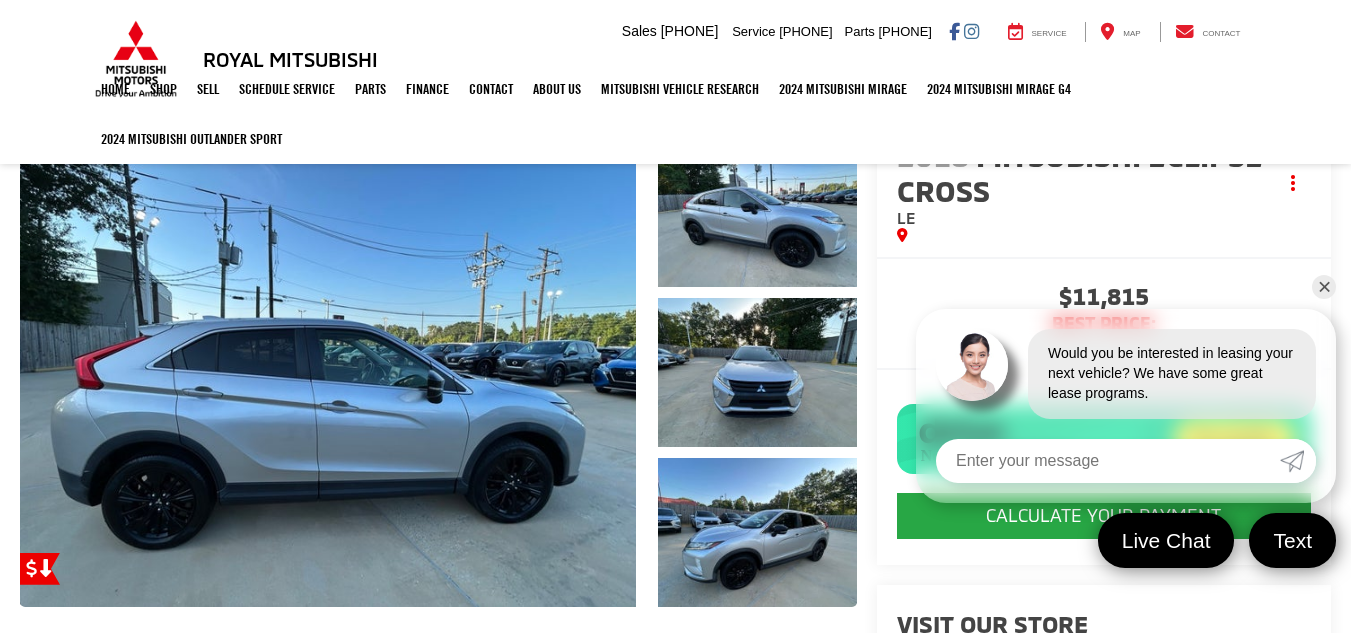 click on "Royal Mitsubishi
9255 Airline Hwy, [CITY], [STATE] [POSTAL_CODE]
Sales Mobile Sales
[PHONE]
Service
[PHONE]
Parts
[PHONE]
Service
Map
Contact
Royal Mitsubishi
Call   [PHONE]
Directions
Home
Shop
Shop
New Vehicles
Pre-Owned Vehicles
New Specials
Demo Specials
Sell
Schedule Service
Parts
Finance
Get Pre-Qualified
Contact
Contact
Mitsubishi Military Rebate
About Us
About Us
Mitsubishi Dealer near Me
Careers
Hours & Directions
Mitsubishi Vehicle Research
Mitsubishi Vehicle Research
Mitsubishi Motors Confidence" at bounding box center (675, 1444) 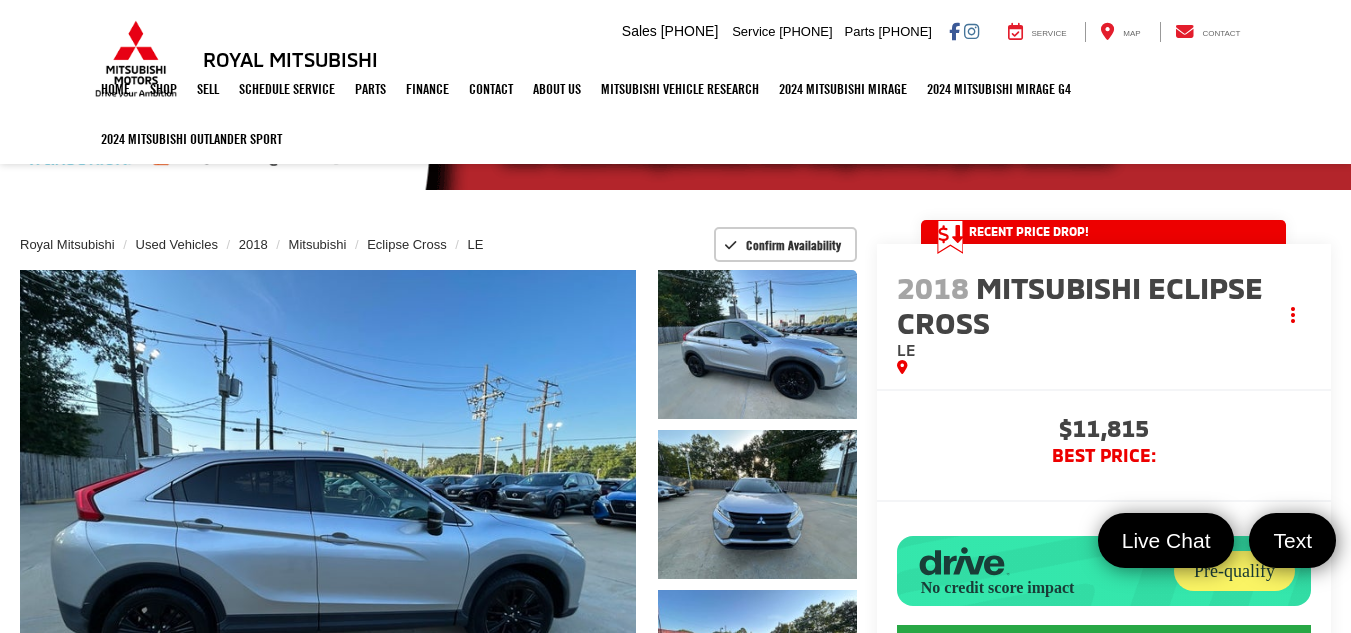 scroll, scrollTop: 0, scrollLeft: 0, axis: both 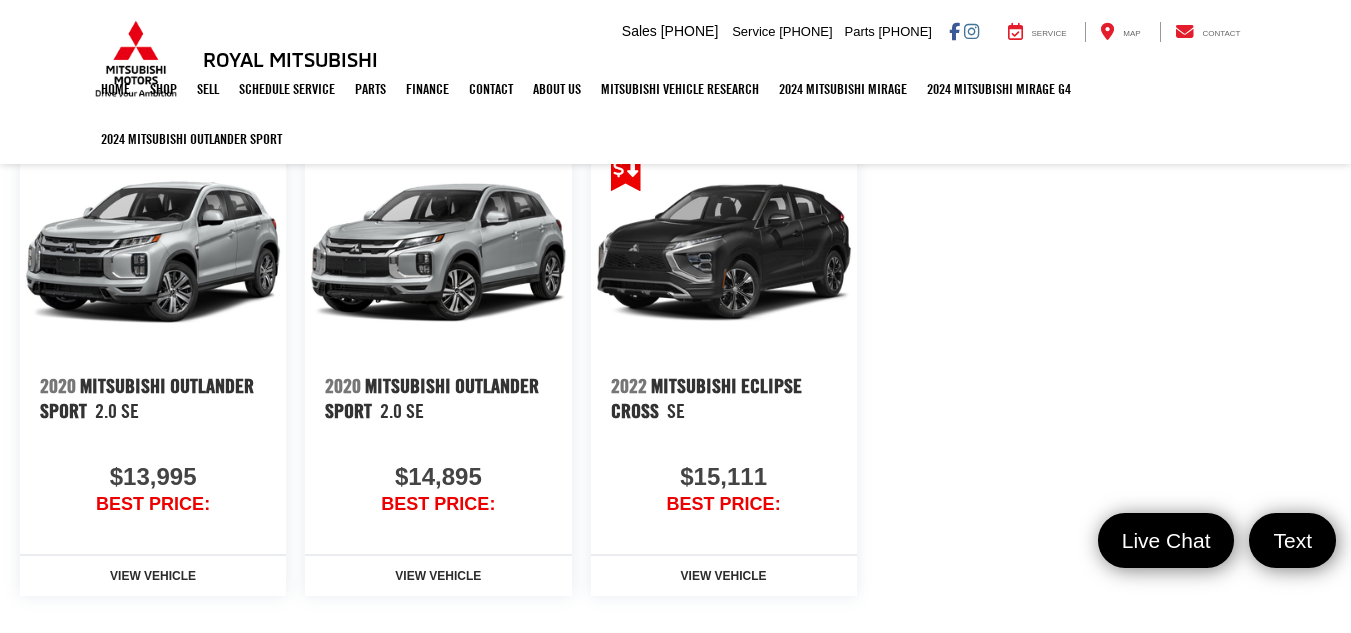 click on "Mitsubishi Eclipse Cross" at bounding box center (706, 398) 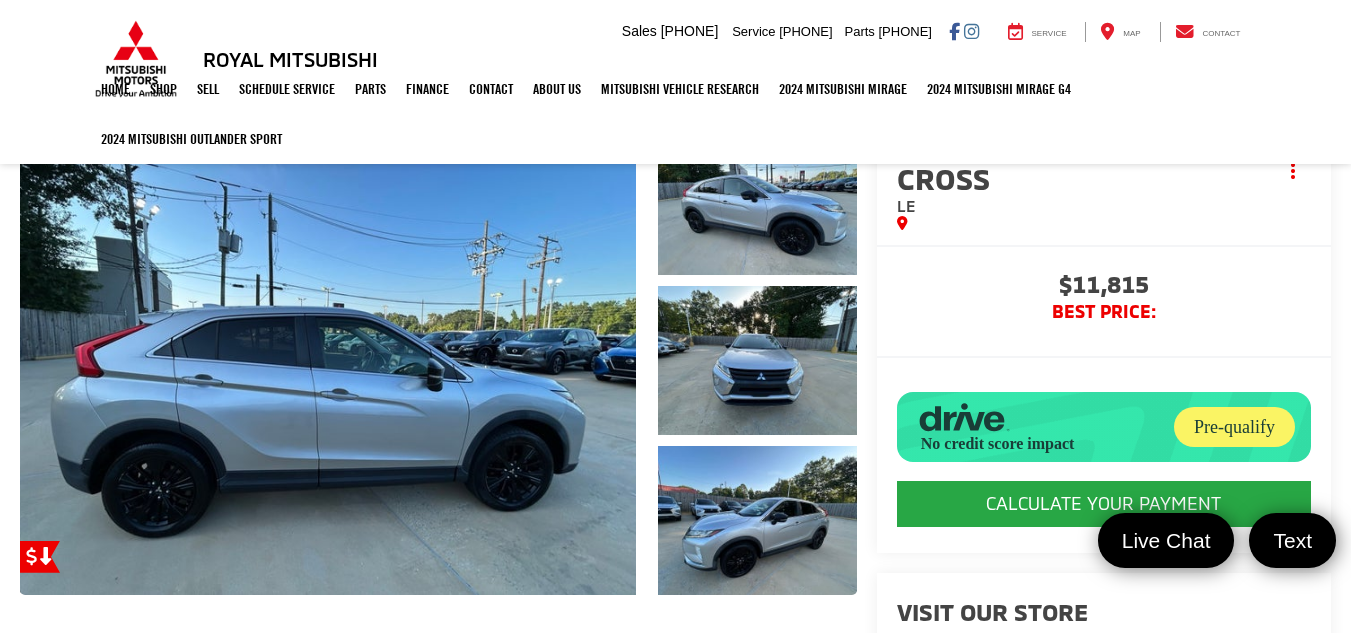 scroll, scrollTop: 0, scrollLeft: 0, axis: both 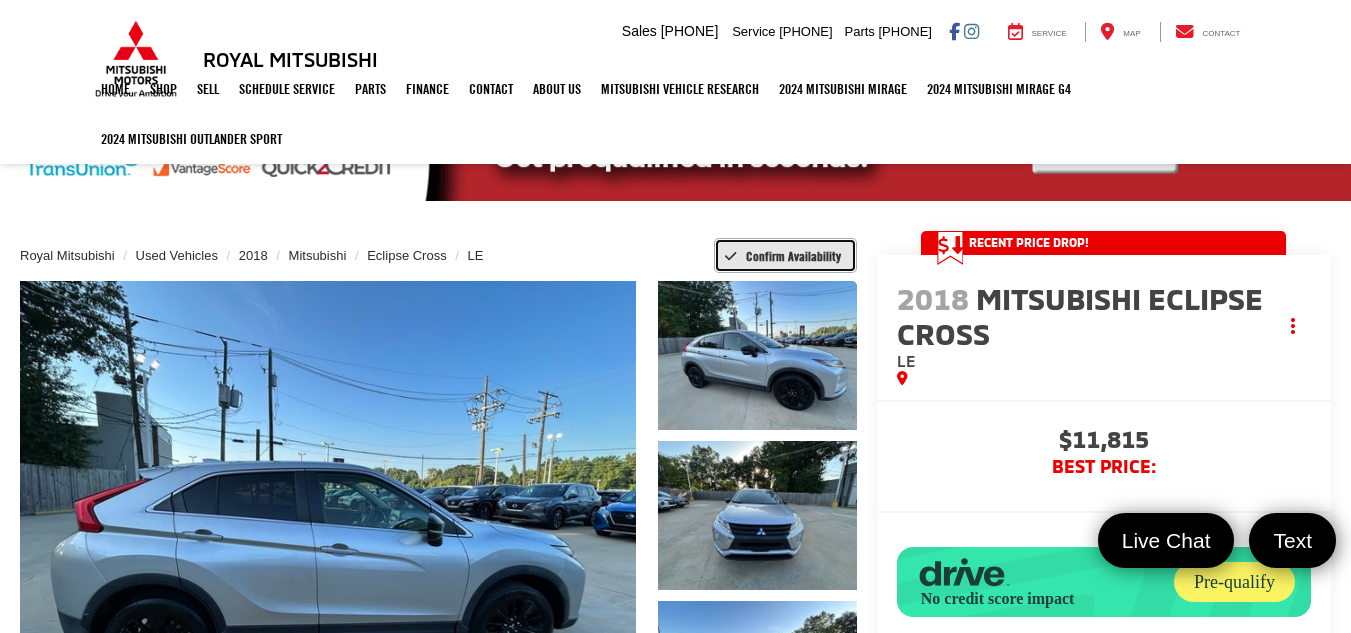 click on "Confirm Availability" at bounding box center (793, 256) 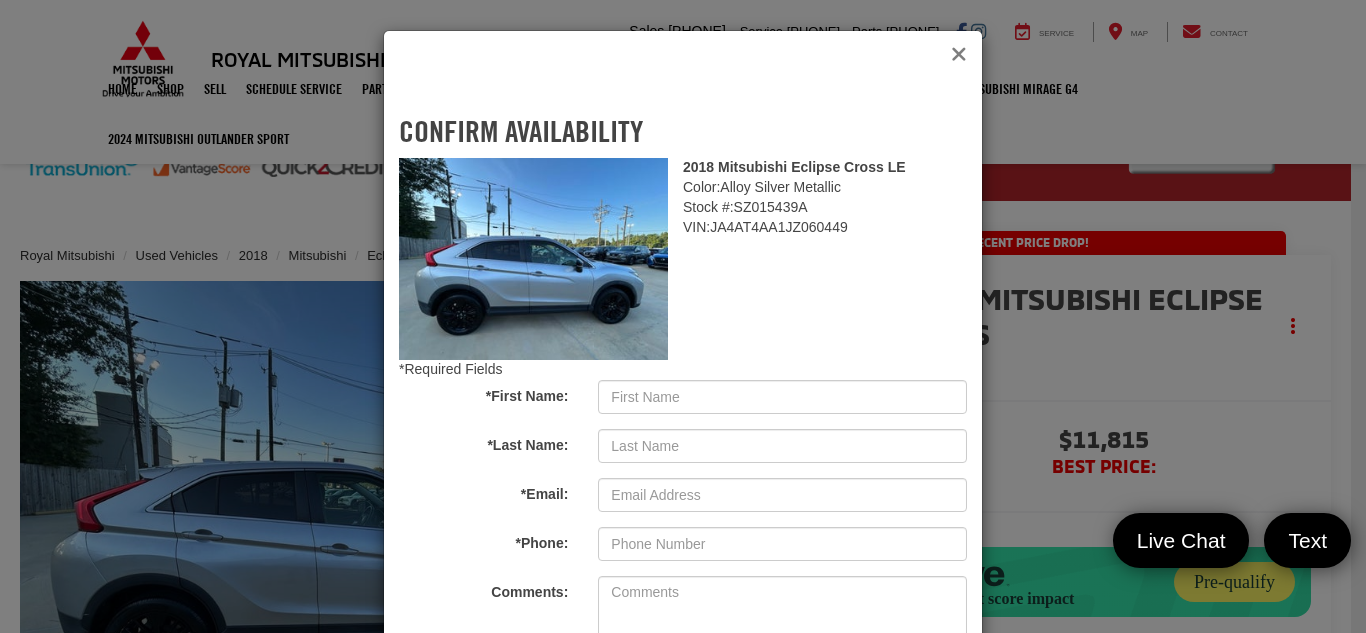 click at bounding box center (959, 54) 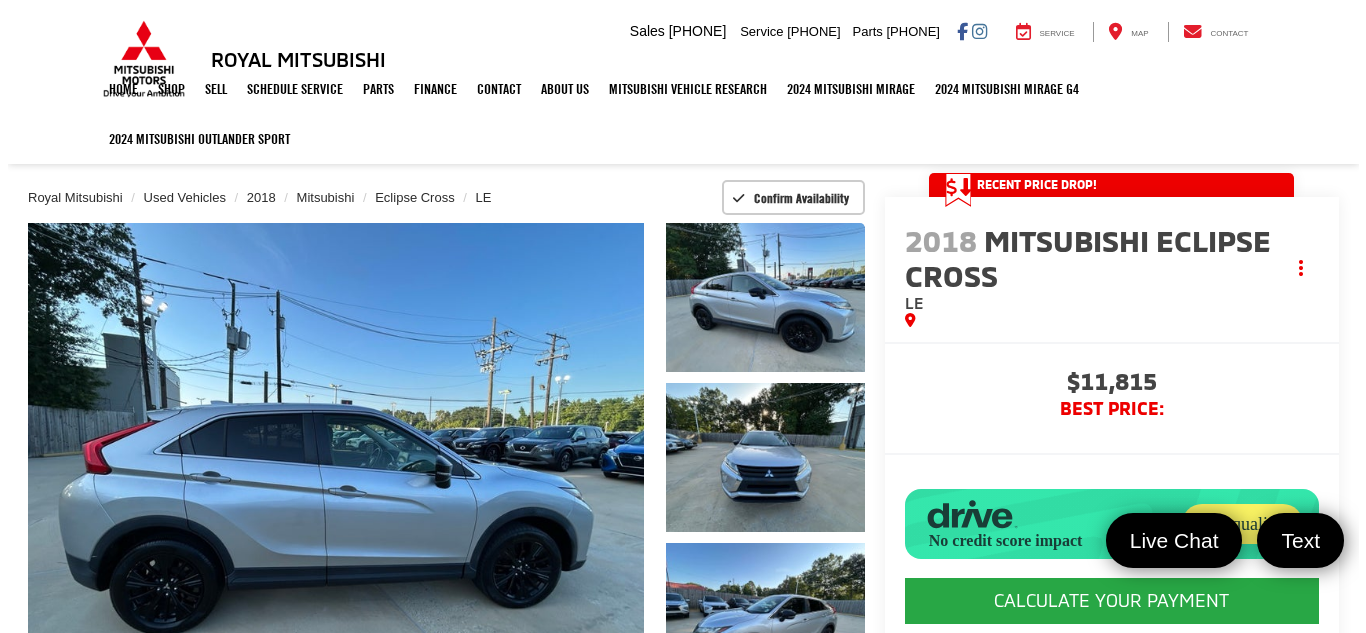 scroll, scrollTop: 0, scrollLeft: 0, axis: both 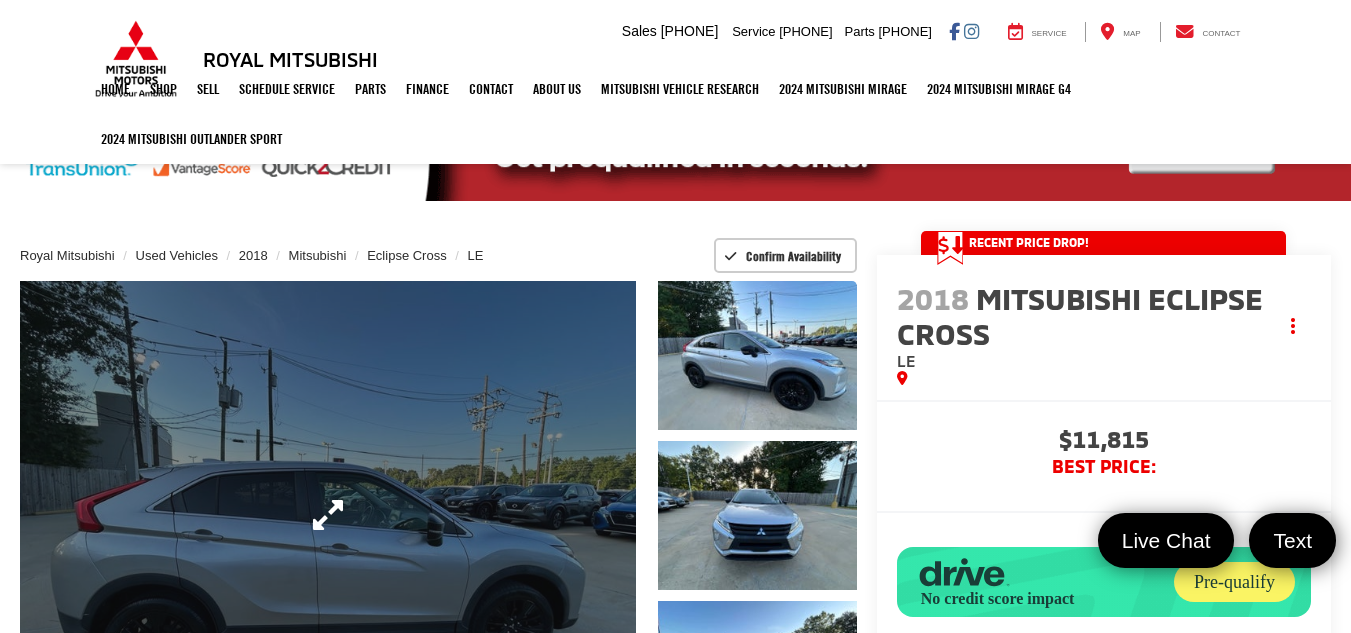 click at bounding box center (328, 515) 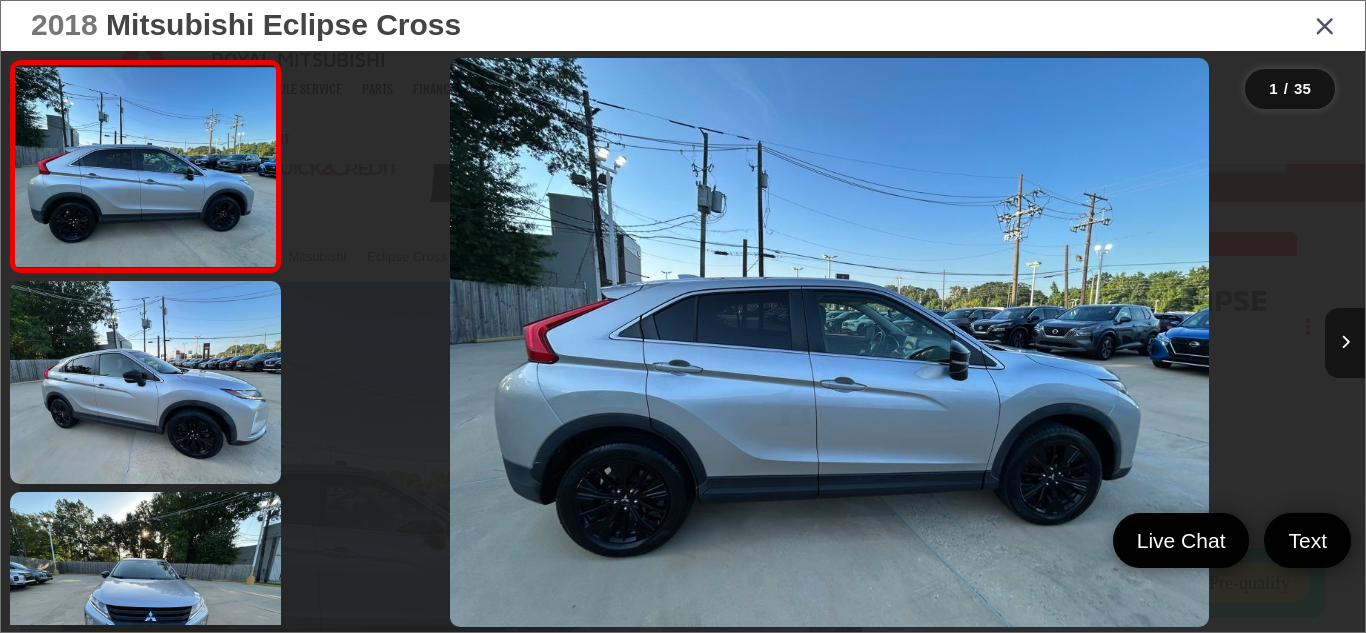 click at bounding box center (830, 343) 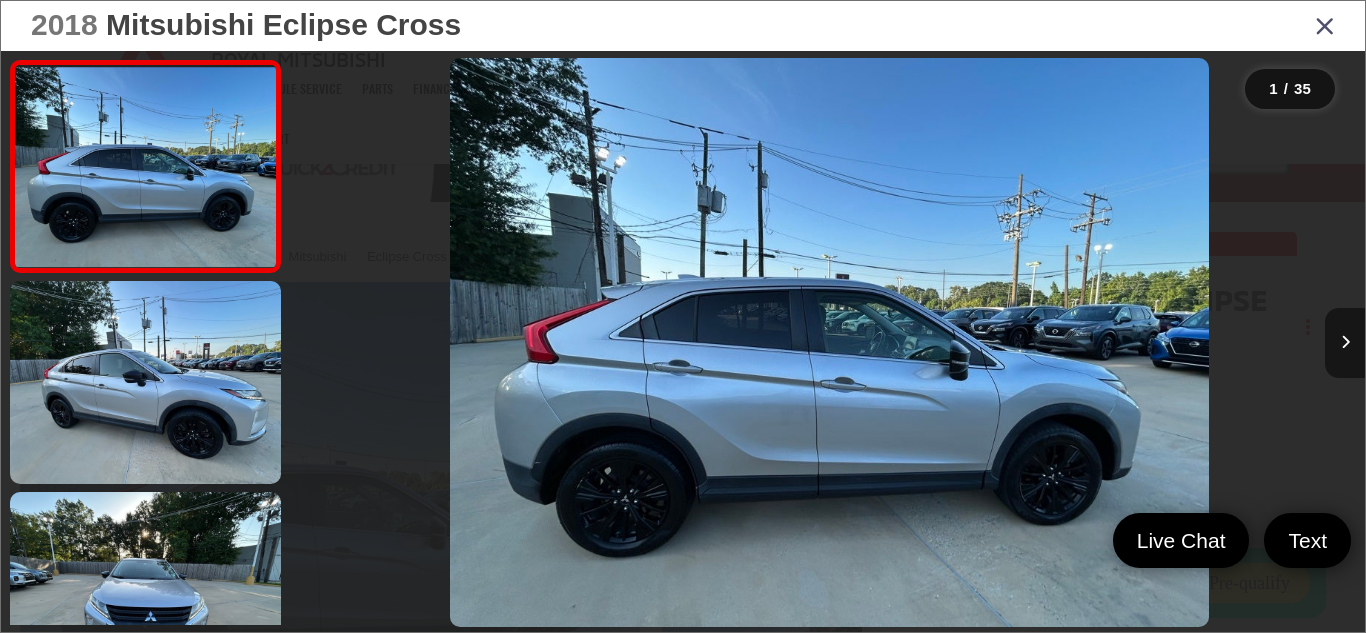click at bounding box center (1345, 343) 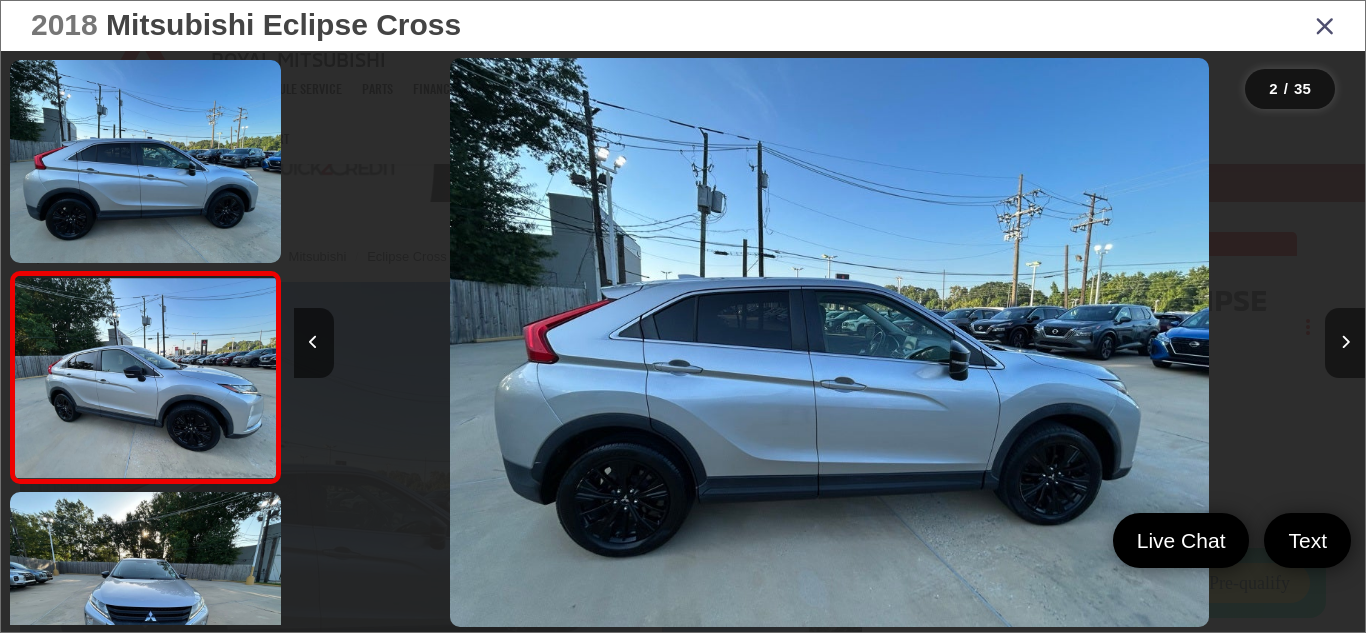 scroll, scrollTop: 0, scrollLeft: 1071, axis: horizontal 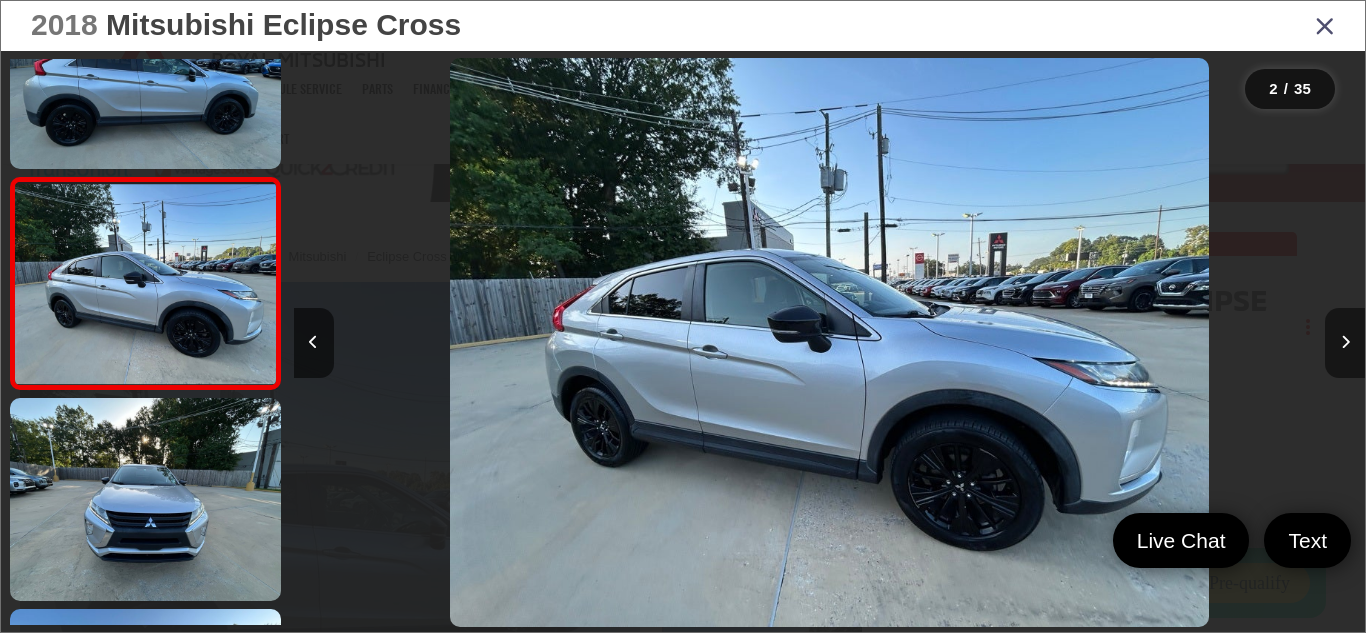 click at bounding box center [1345, 343] 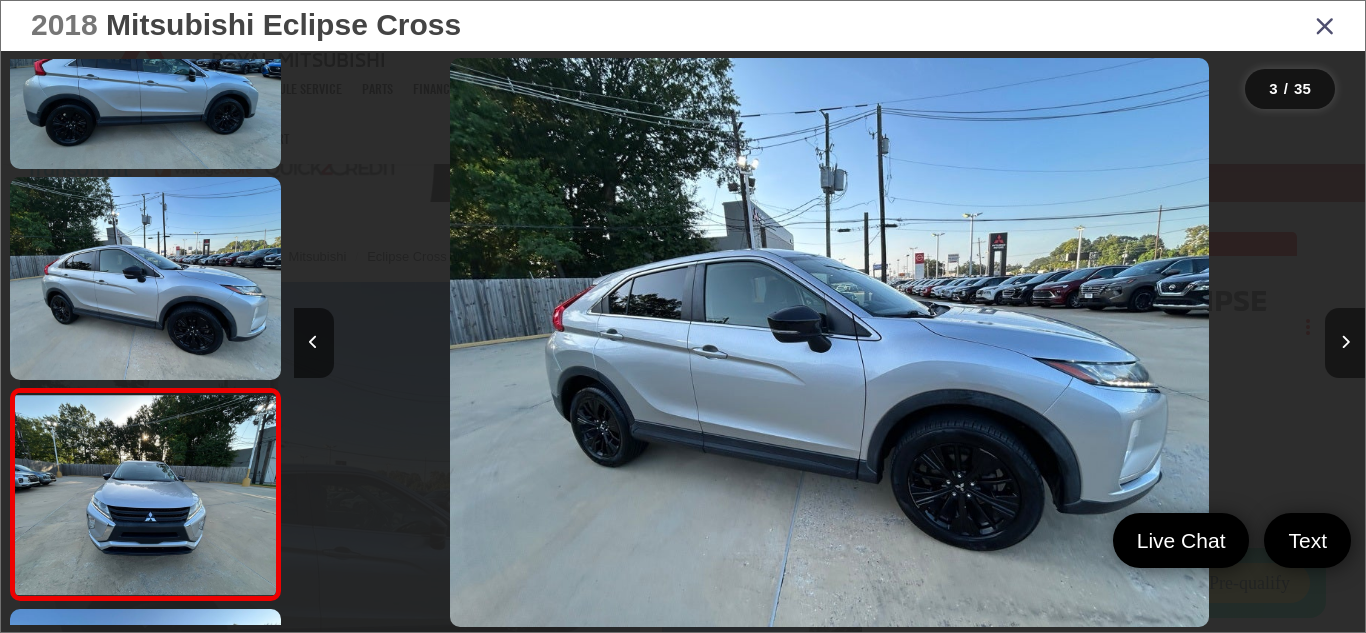 scroll, scrollTop: 0, scrollLeft: 2142, axis: horizontal 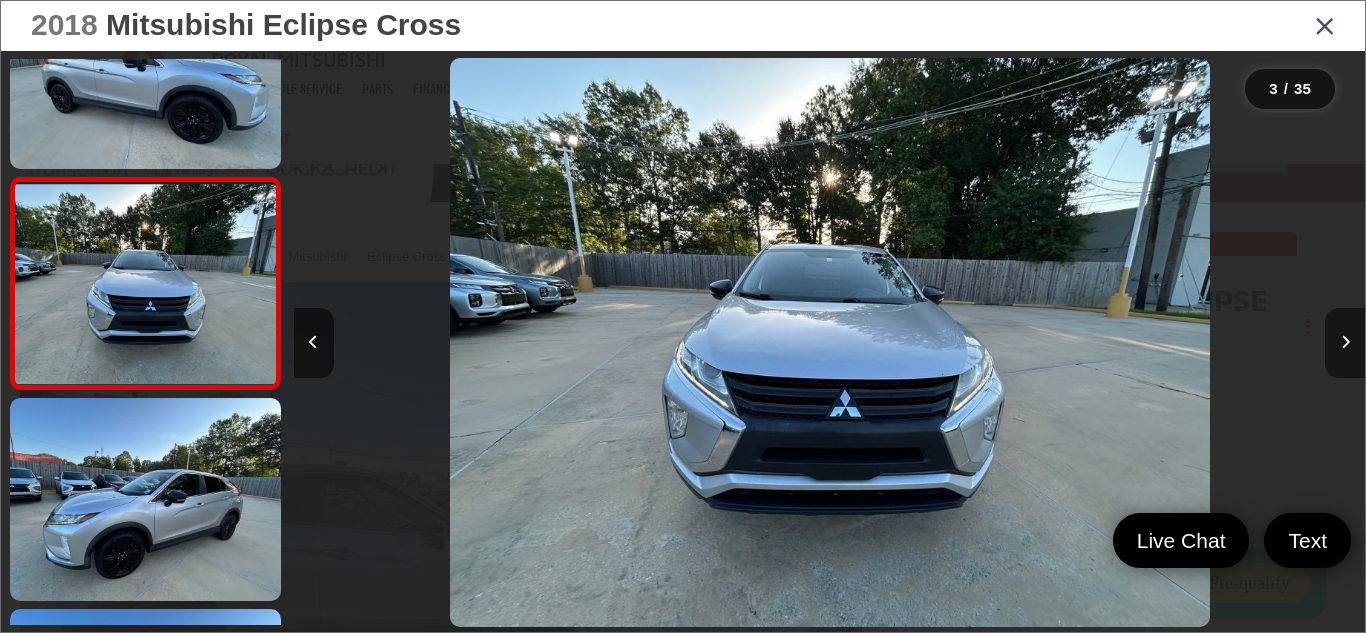 click at bounding box center (1345, 343) 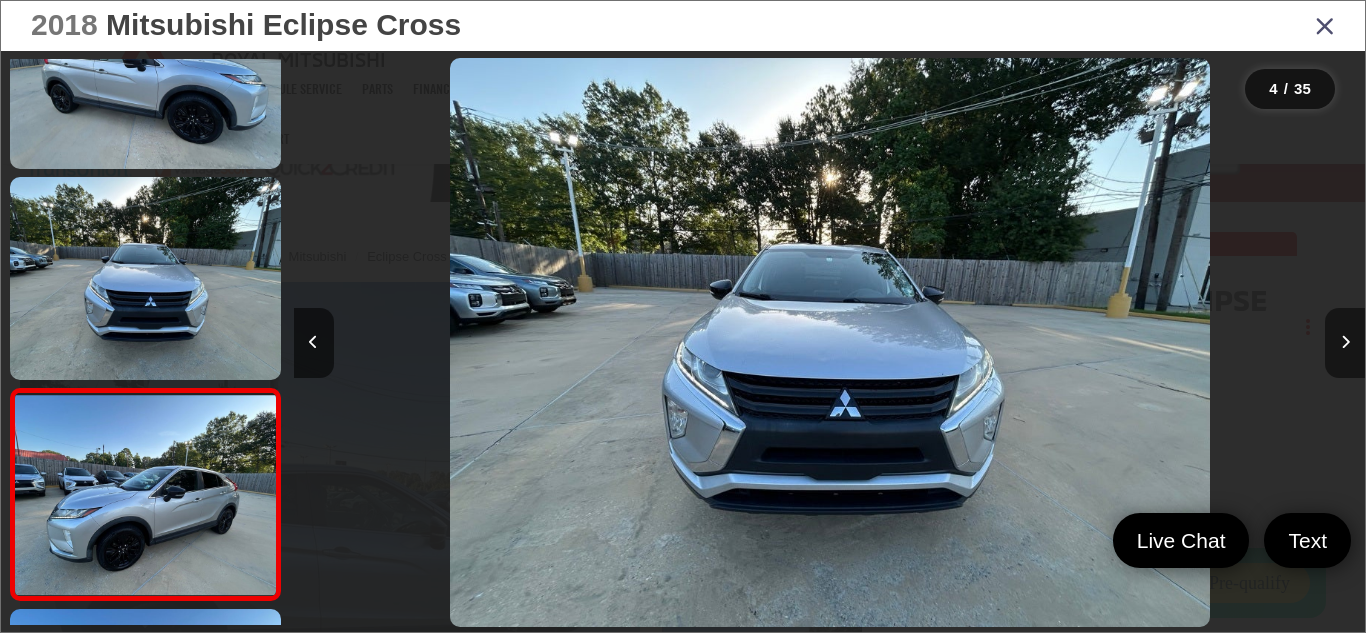 scroll, scrollTop: 0, scrollLeft: 3214, axis: horizontal 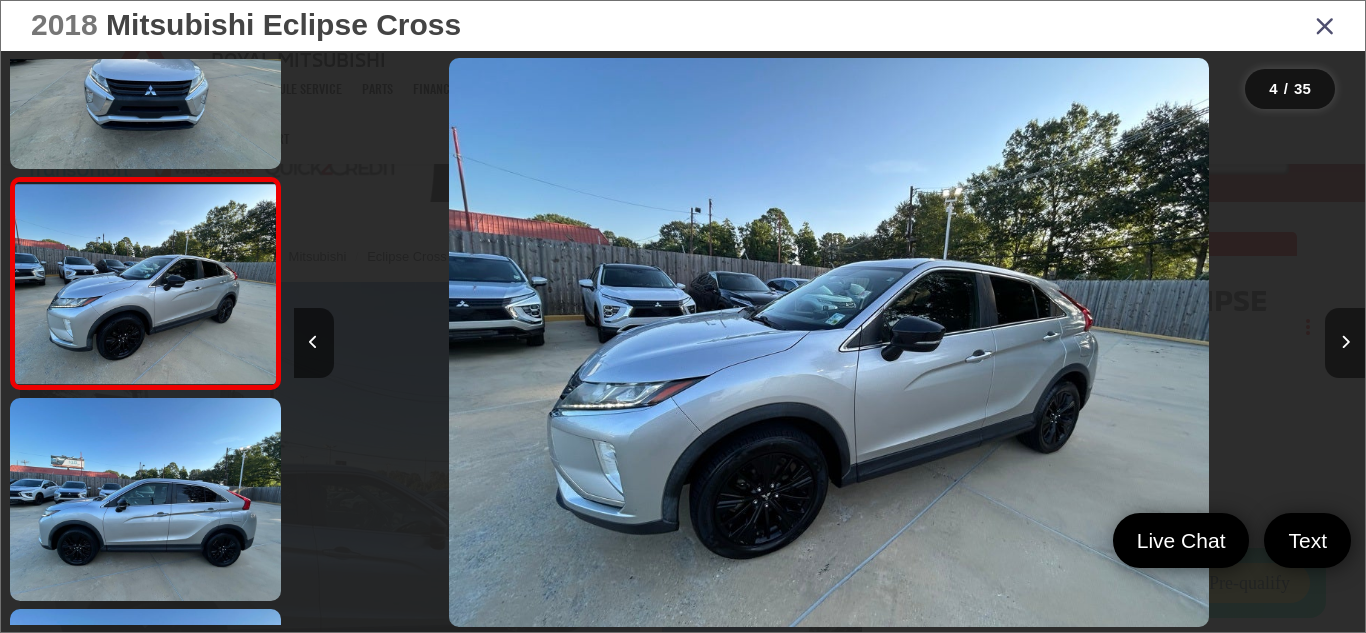click at bounding box center (1345, 343) 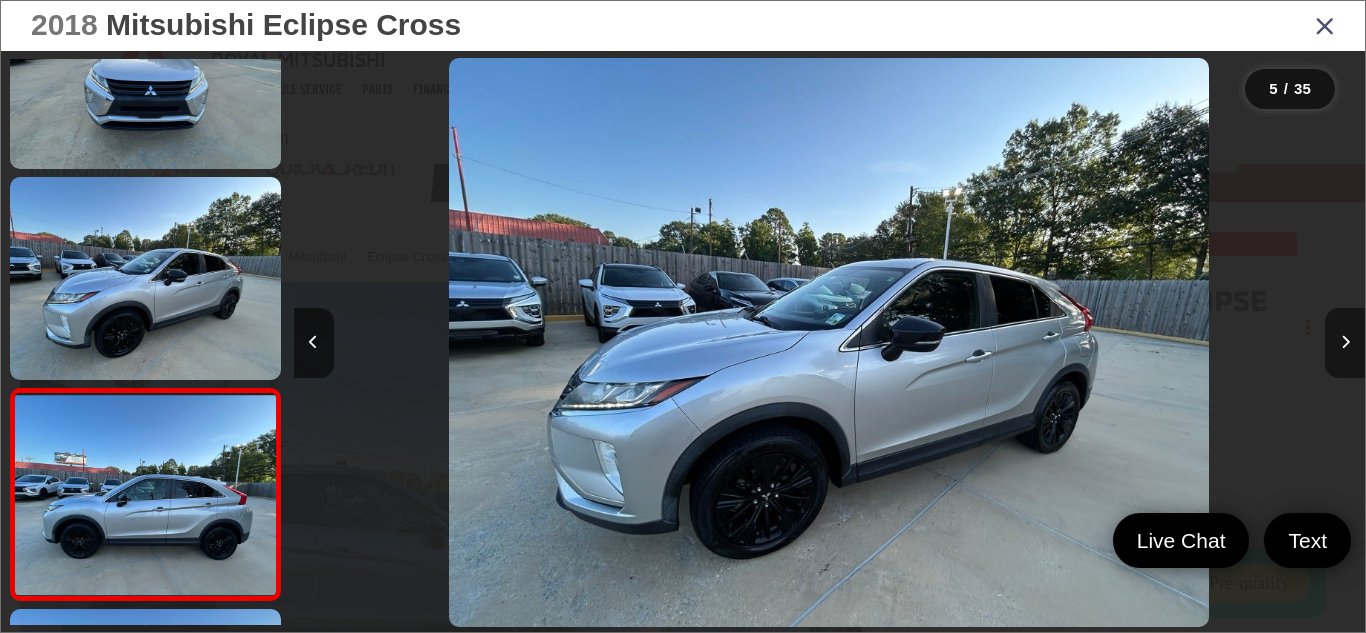 scroll, scrollTop: 0, scrollLeft: 4285, axis: horizontal 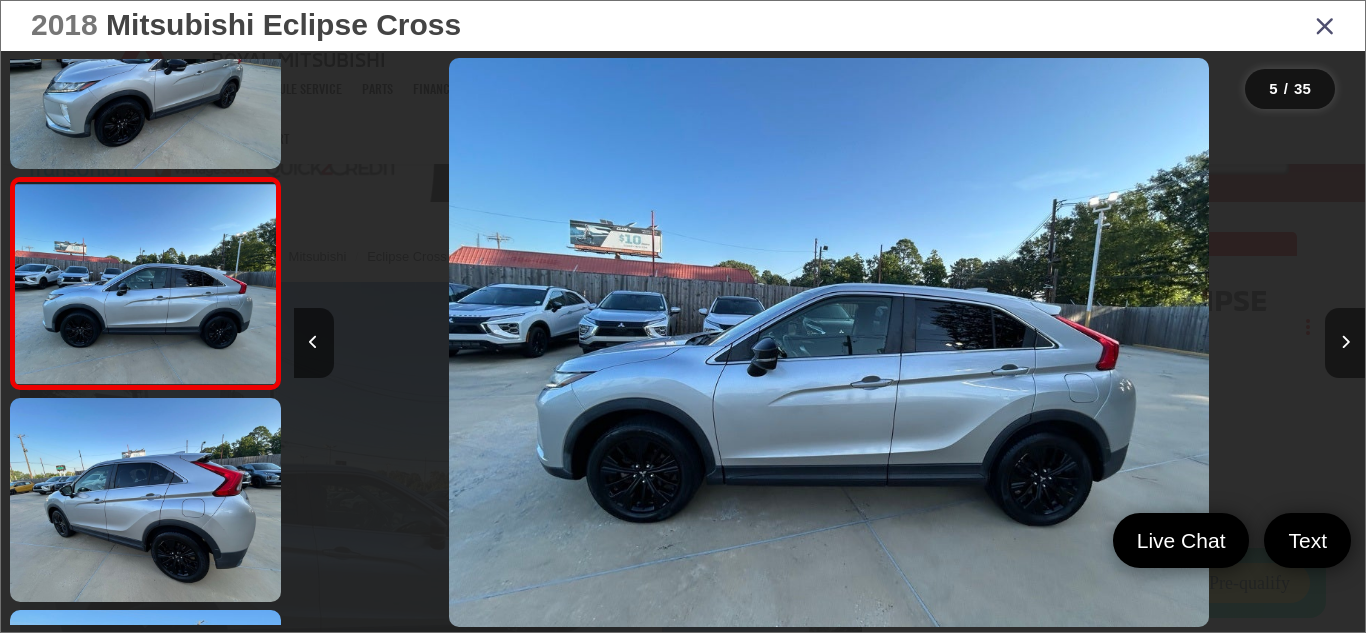 click at bounding box center [1345, 343] 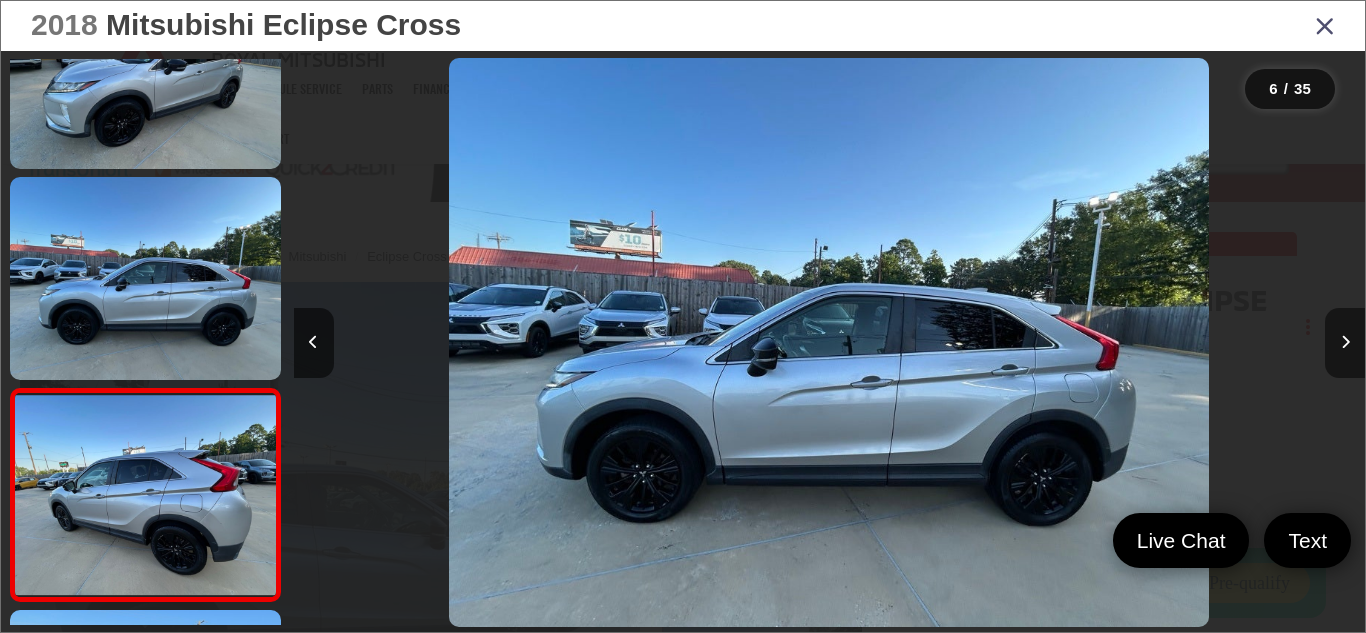scroll, scrollTop: 0, scrollLeft: 5356, axis: horizontal 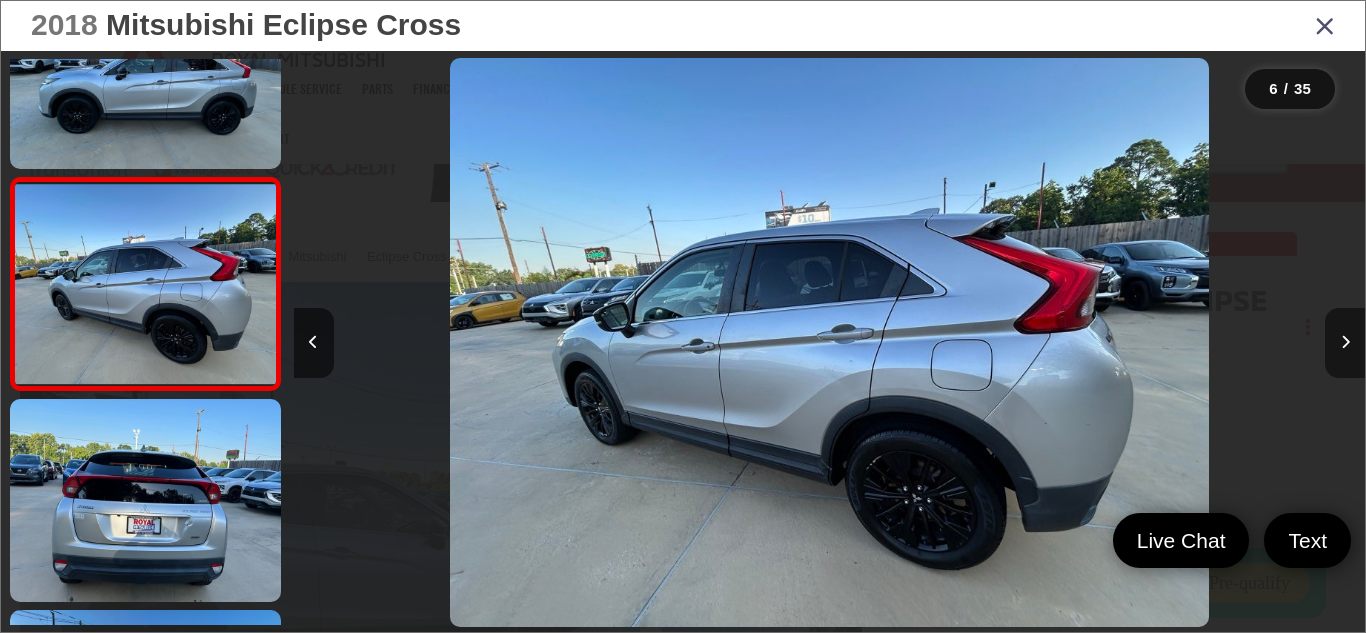 click at bounding box center (1345, 343) 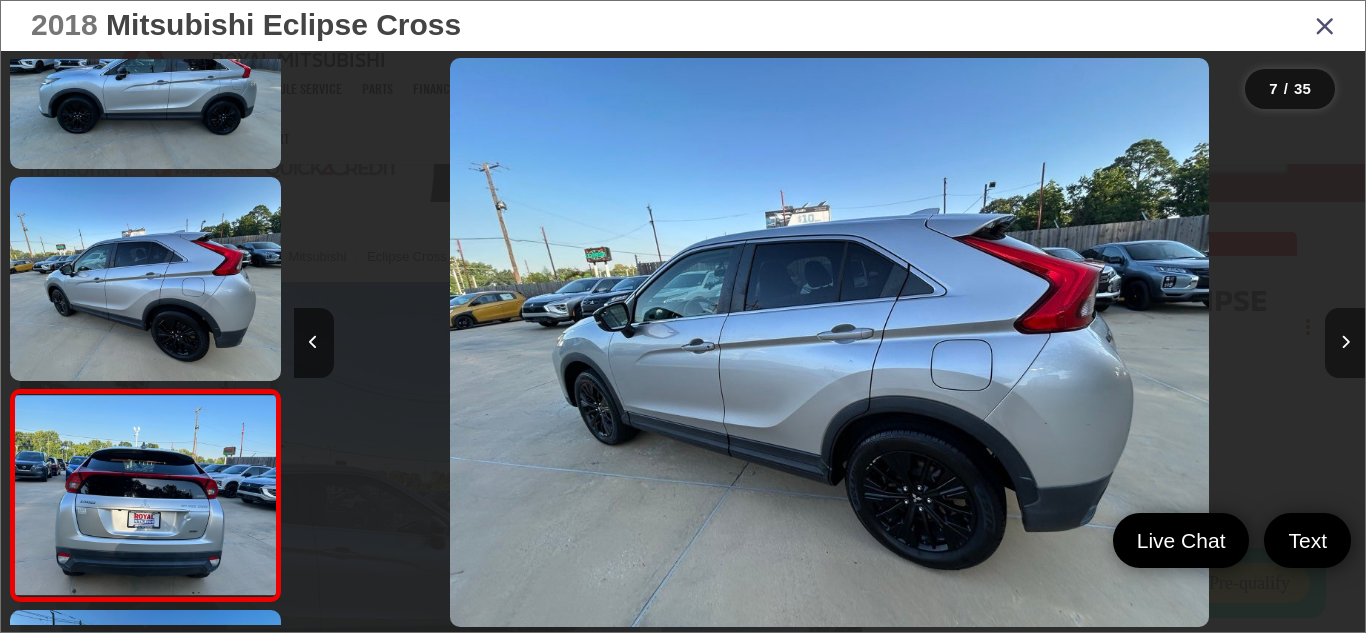 scroll, scrollTop: 0, scrollLeft: 6427, axis: horizontal 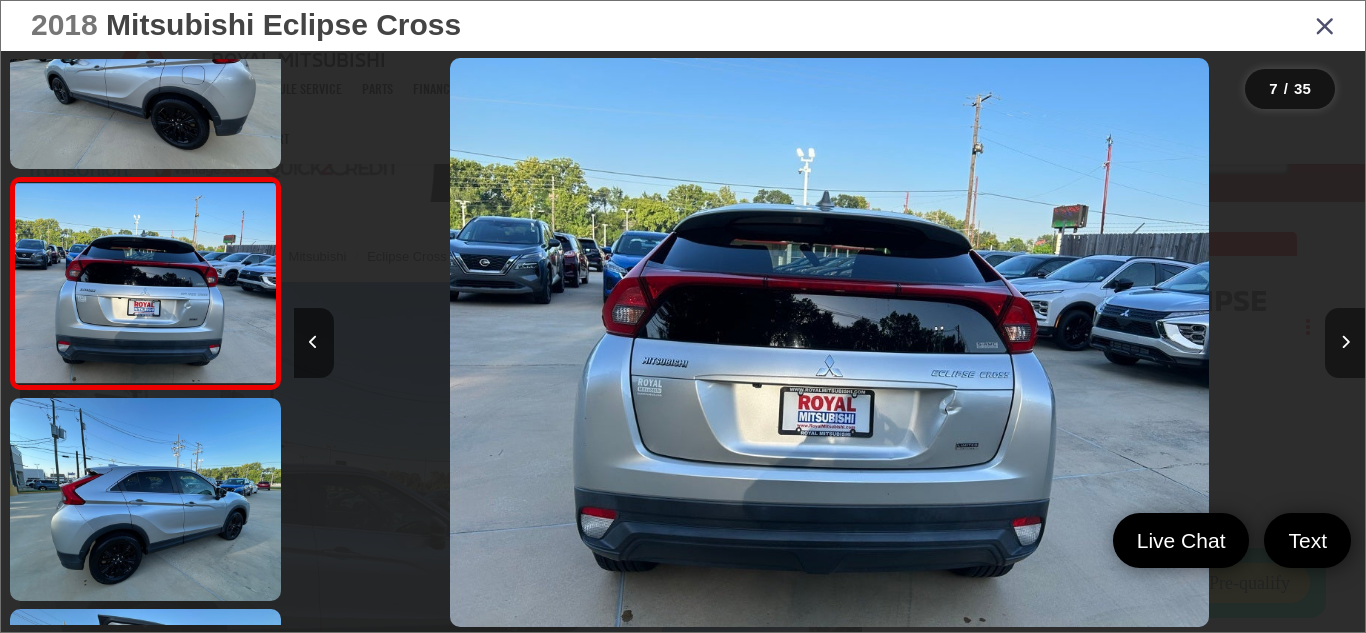 click at bounding box center (1345, 343) 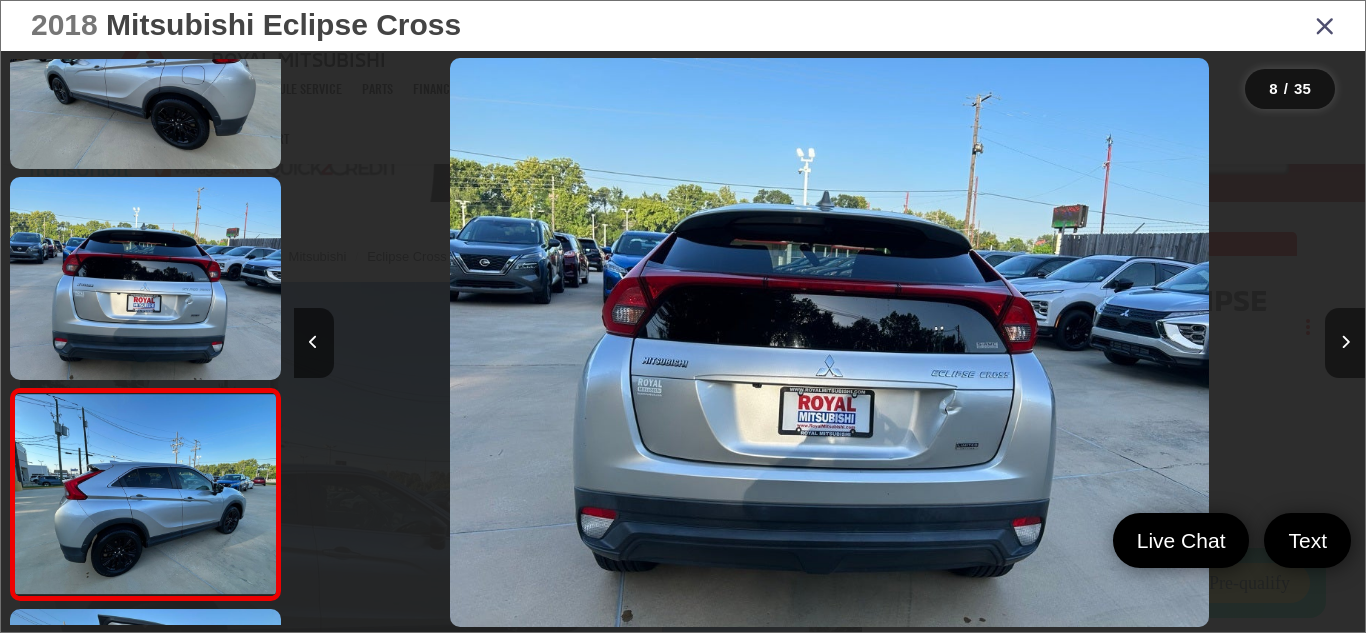 scroll, scrollTop: 0, scrollLeft: 7498, axis: horizontal 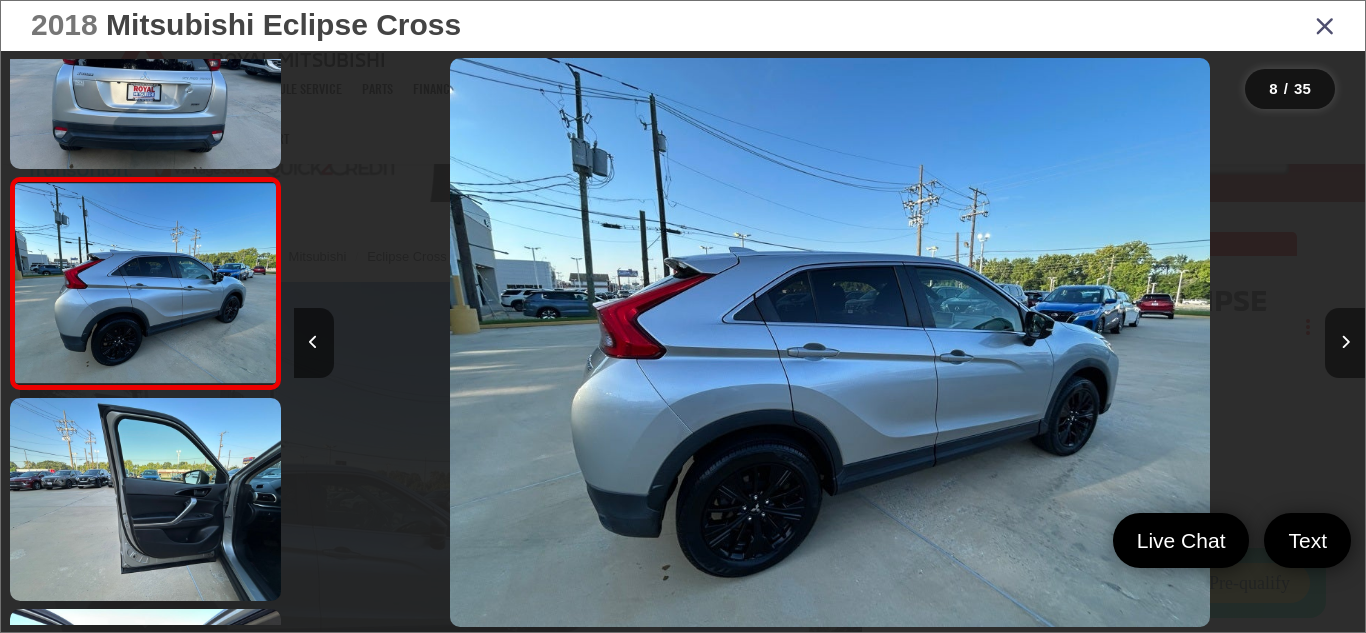 click at bounding box center [1345, 343] 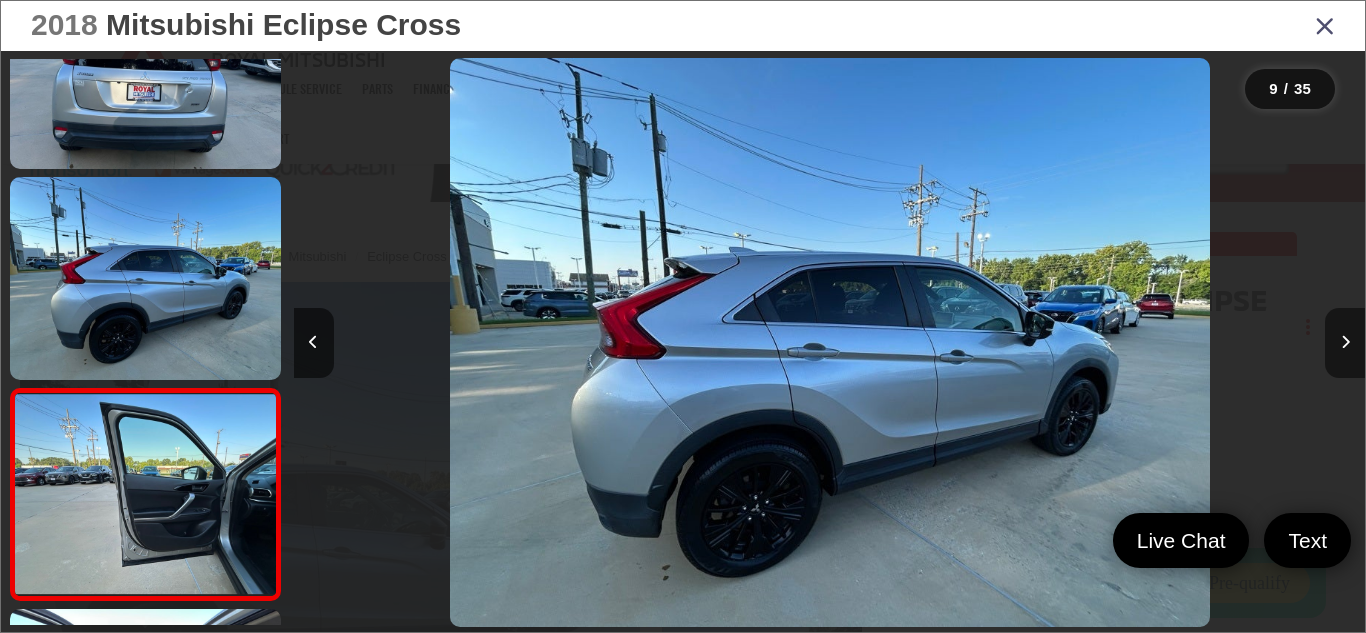 scroll, scrollTop: 0, scrollLeft: 8570, axis: horizontal 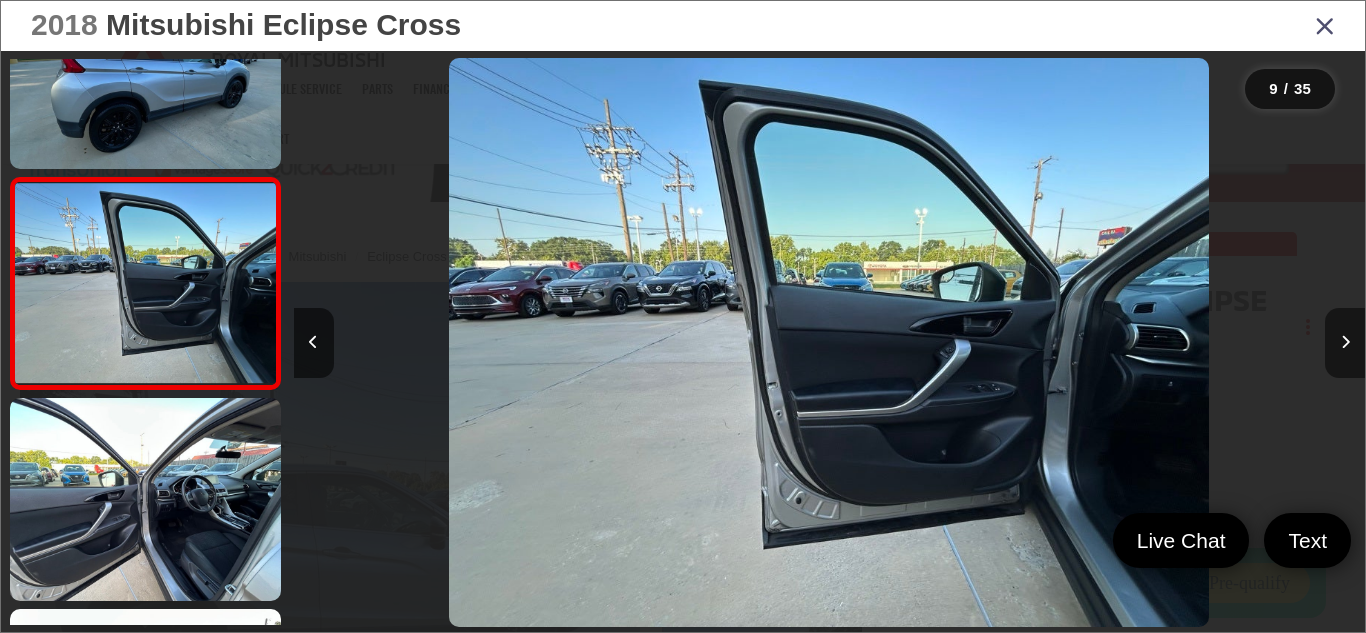 click at bounding box center (1345, 343) 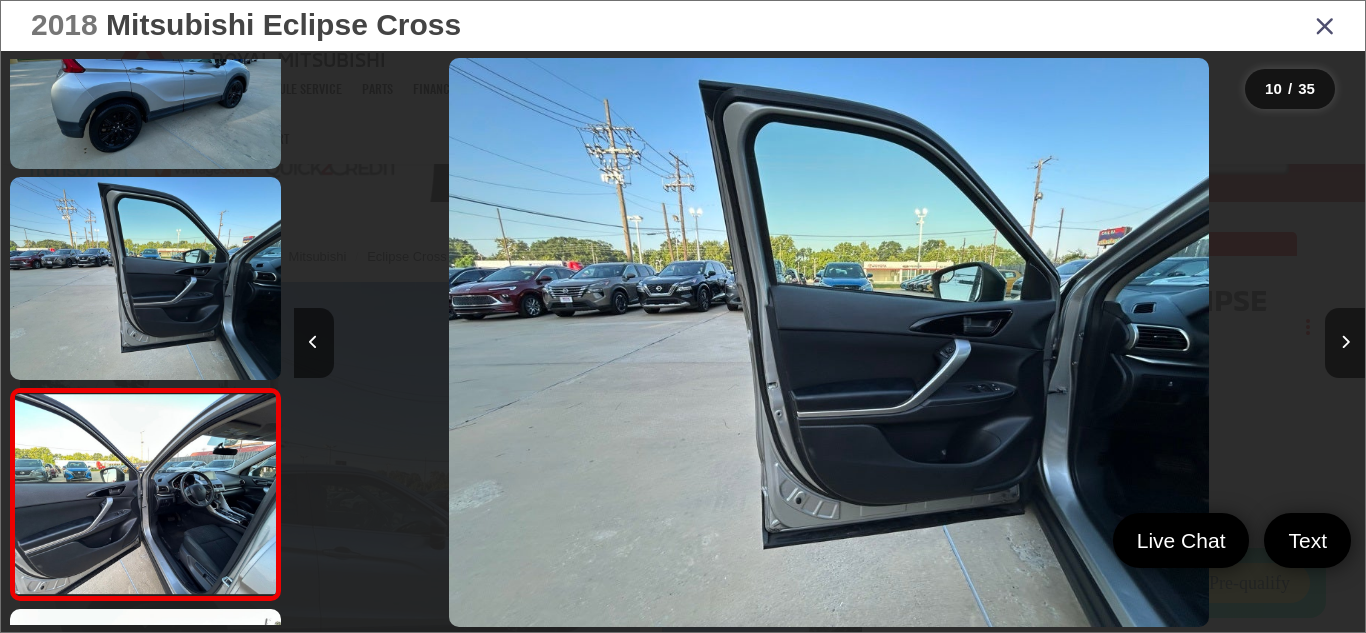 scroll, scrollTop: 0, scrollLeft: 9641, axis: horizontal 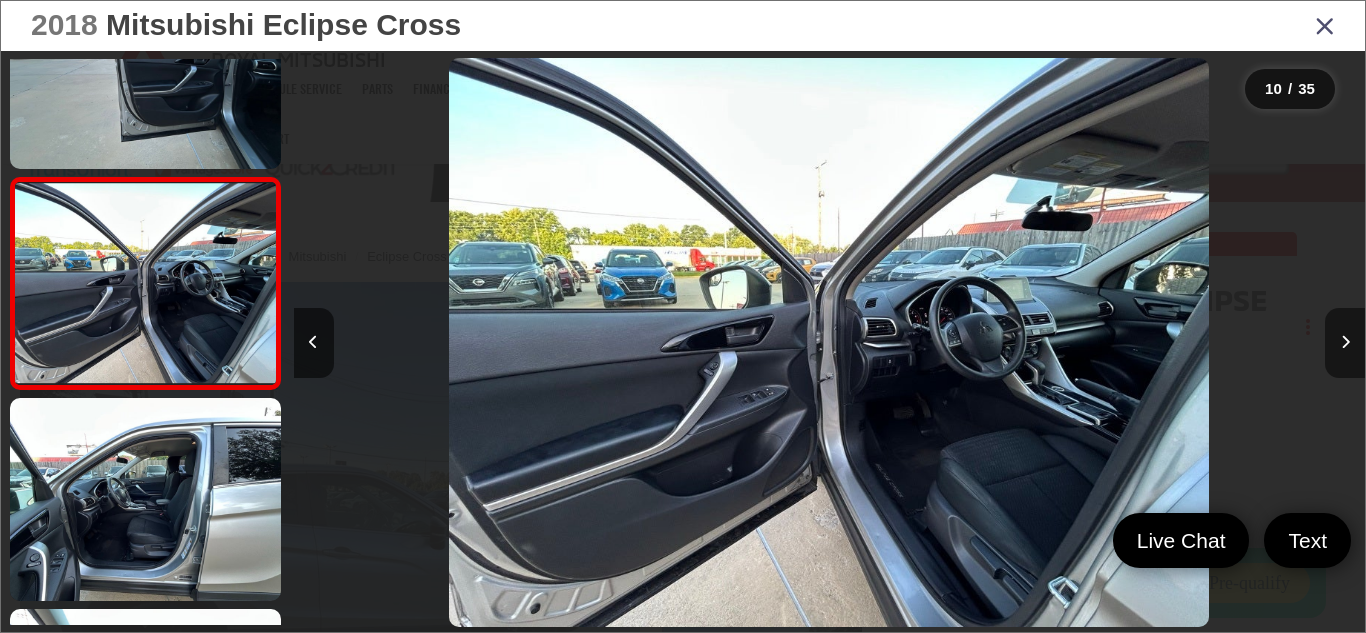 click at bounding box center (1345, 343) 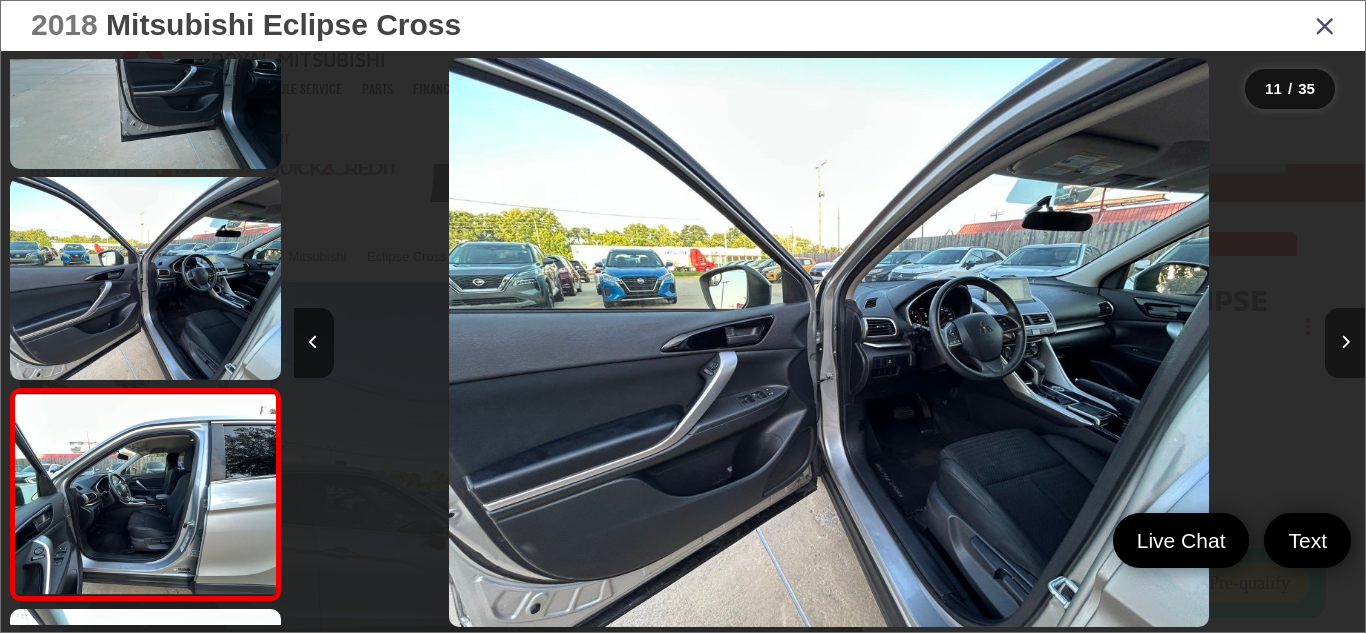 scroll, scrollTop: 0, scrollLeft: 10712, axis: horizontal 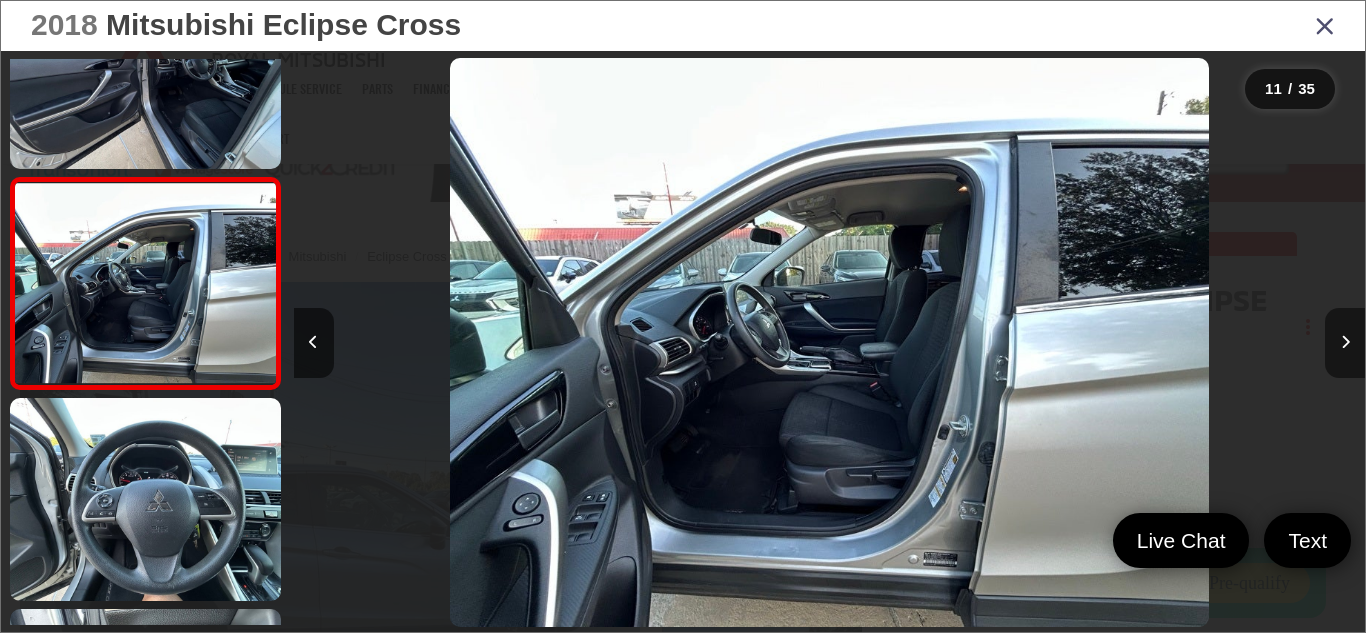 click at bounding box center [1345, 343] 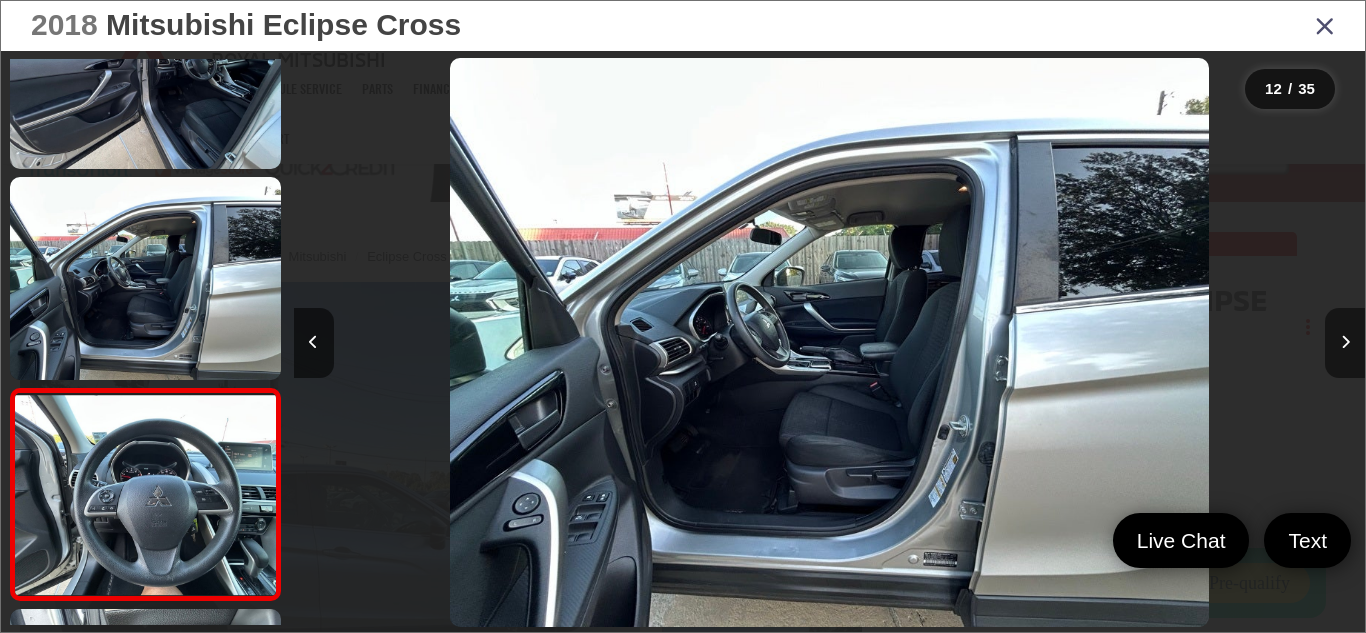 scroll, scrollTop: 0, scrollLeft: 11783, axis: horizontal 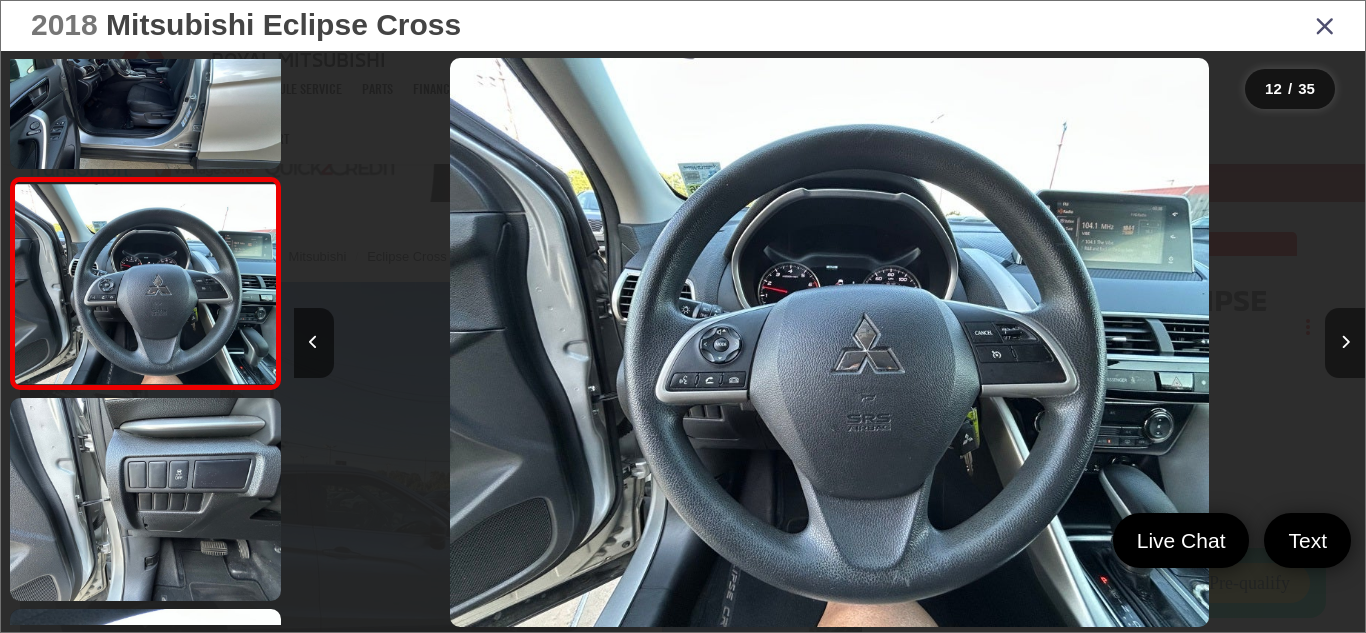 click at bounding box center (1345, 343) 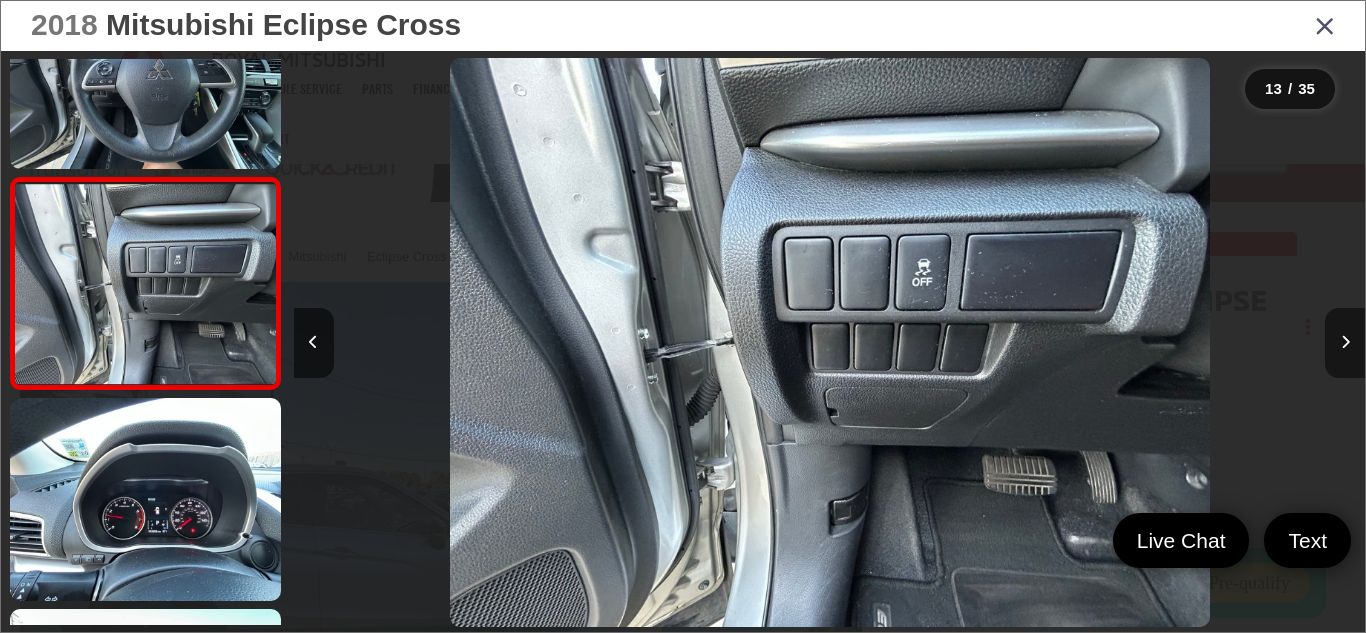 click at bounding box center (1345, 343) 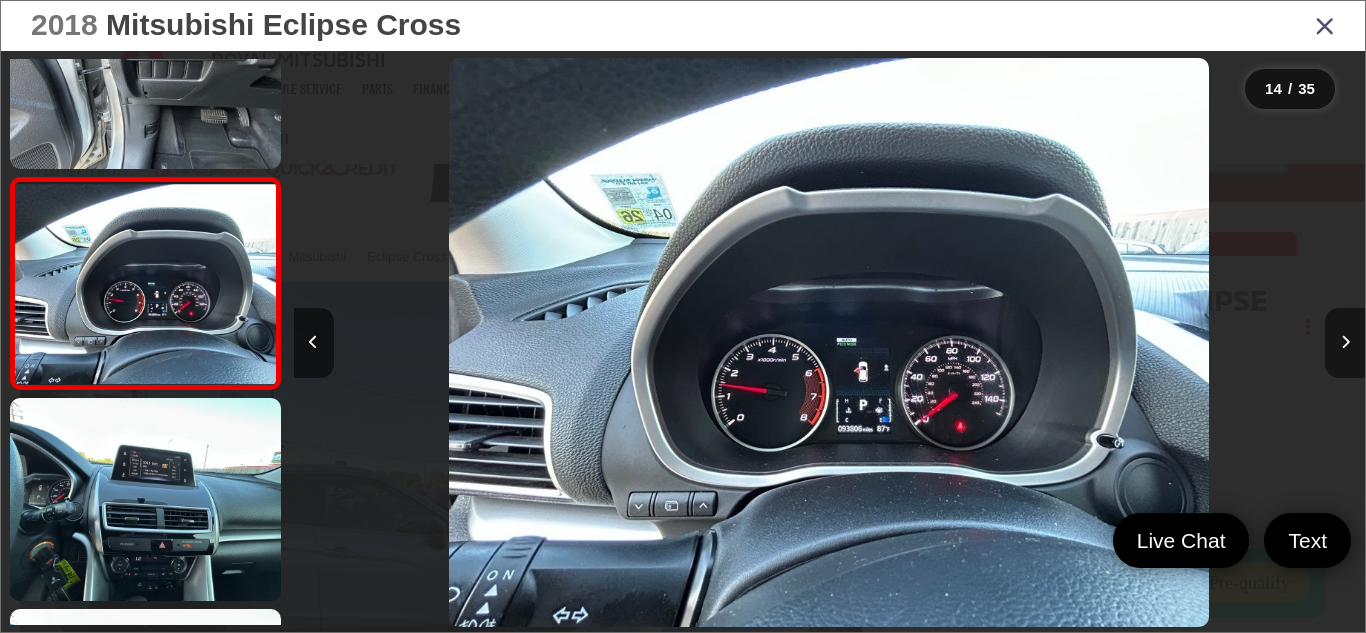 click at bounding box center (1345, 343) 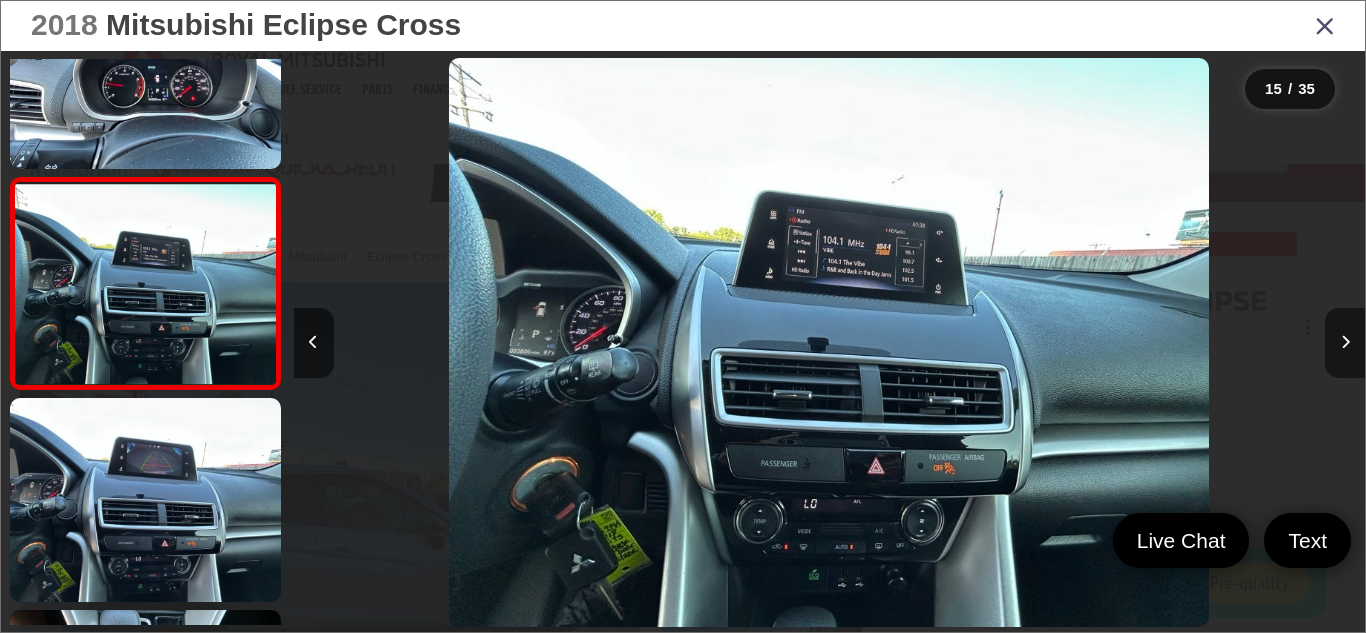 click at bounding box center [1345, 343] 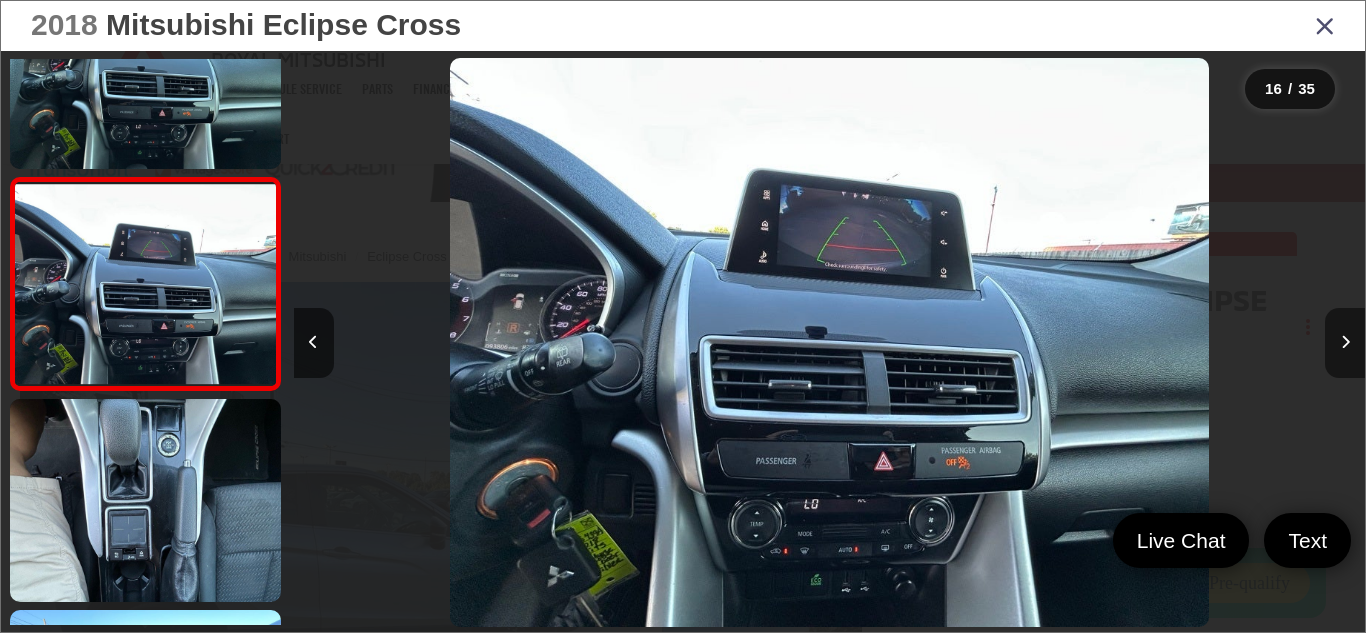 click at bounding box center [1345, 343] 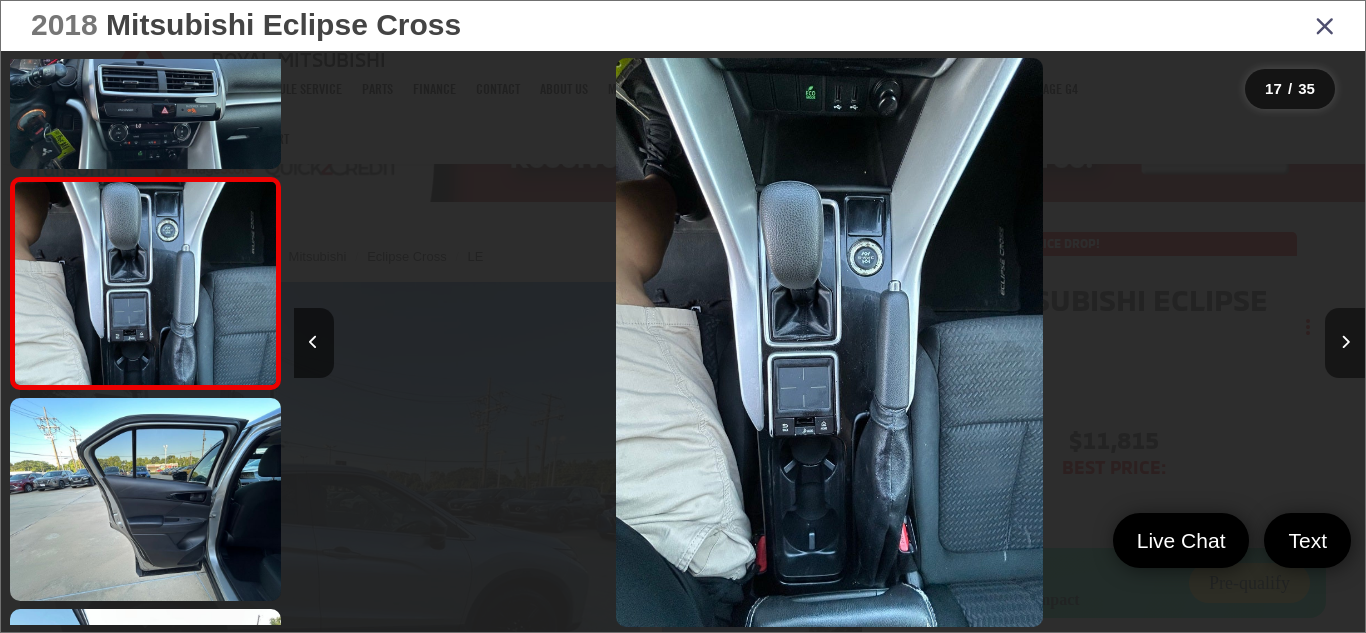 click at bounding box center (1345, 343) 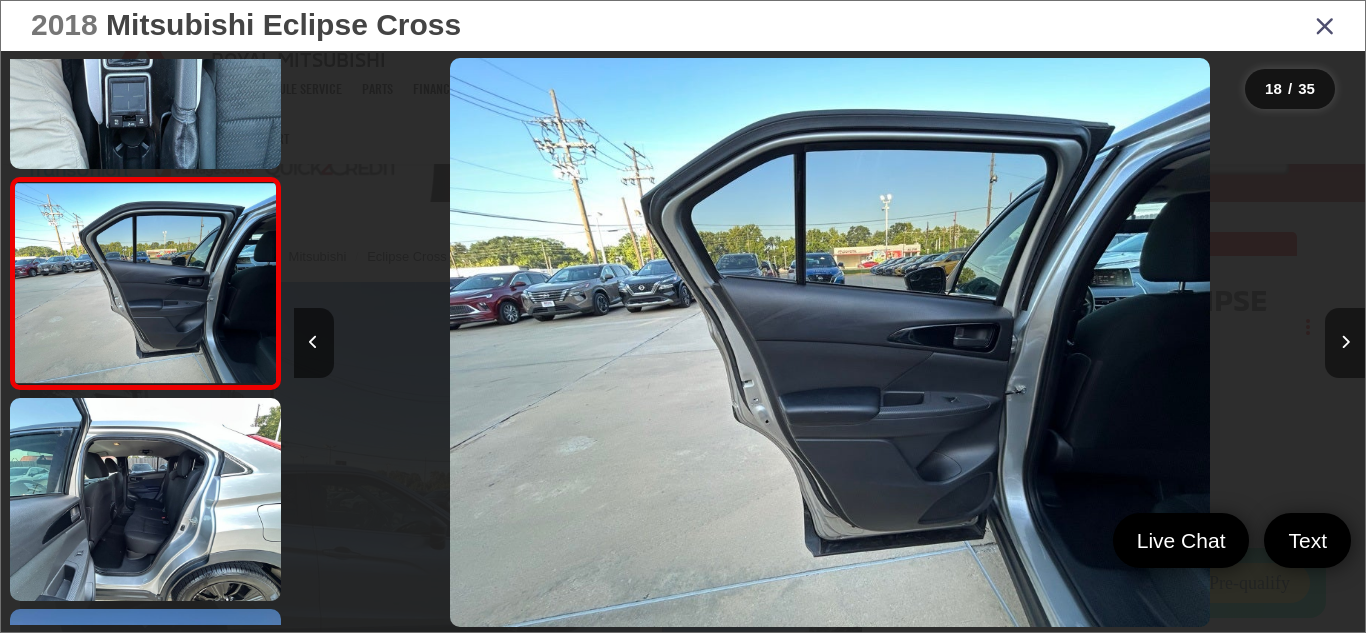 click at bounding box center [1345, 343] 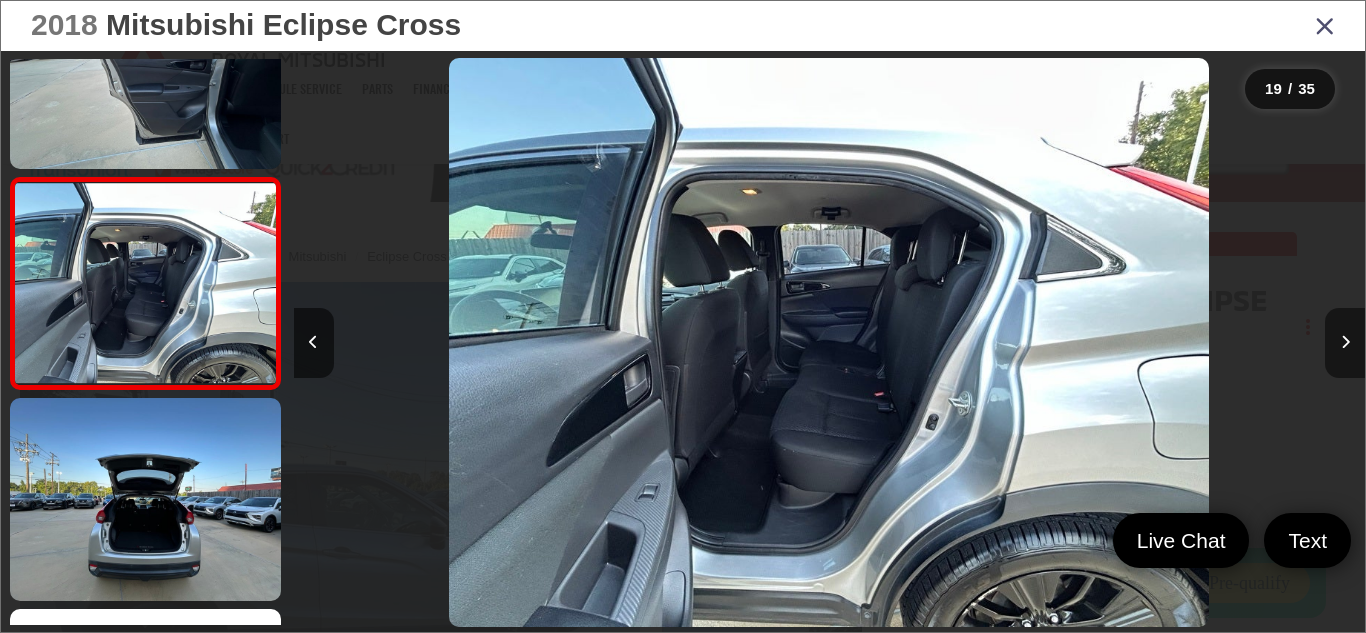 click at bounding box center [1345, 343] 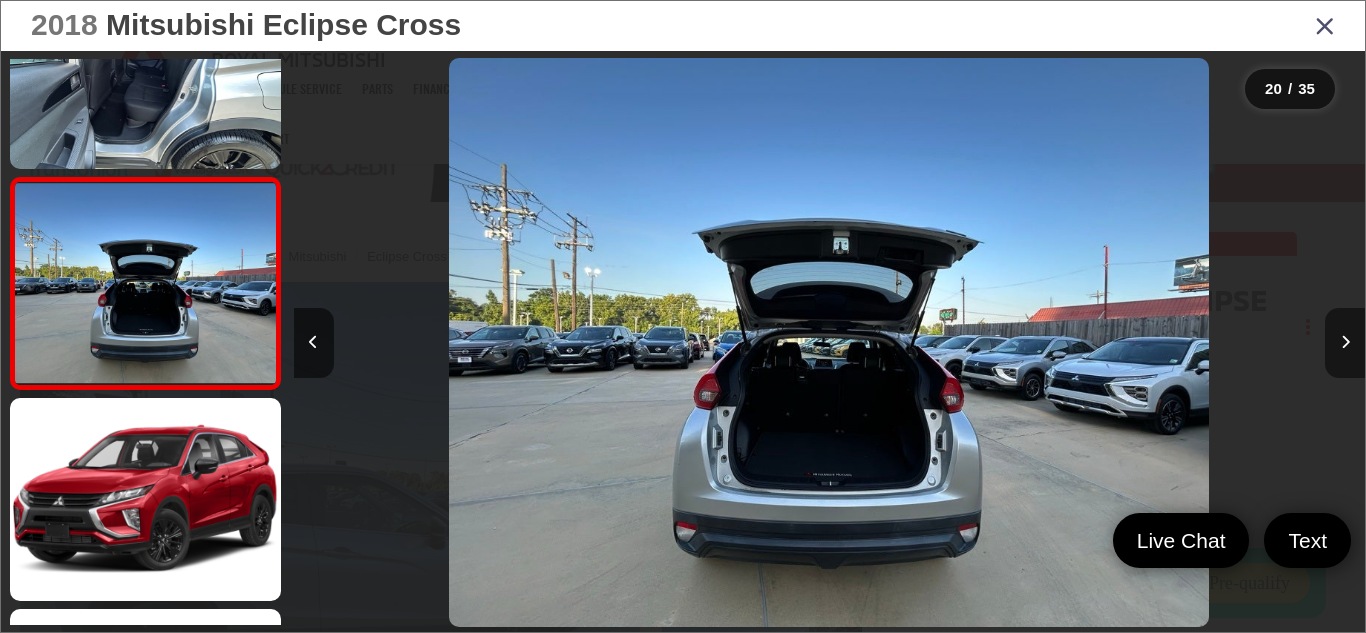 click at bounding box center (1345, 343) 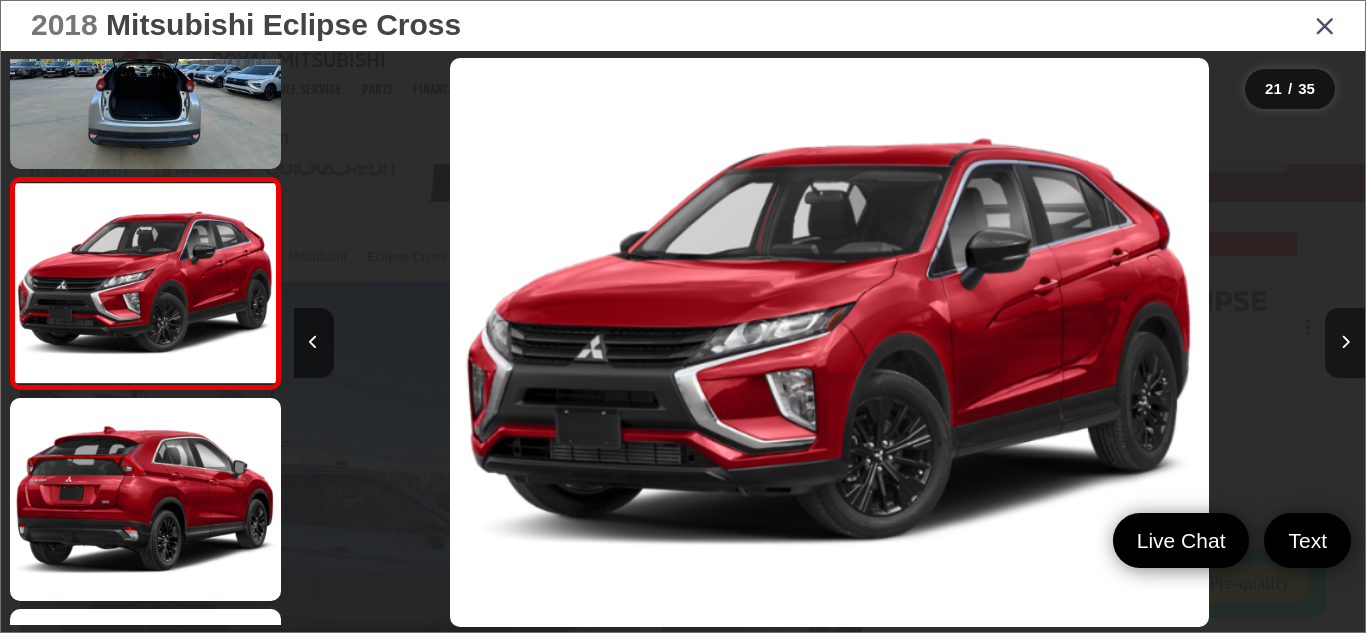 click at bounding box center [1345, 343] 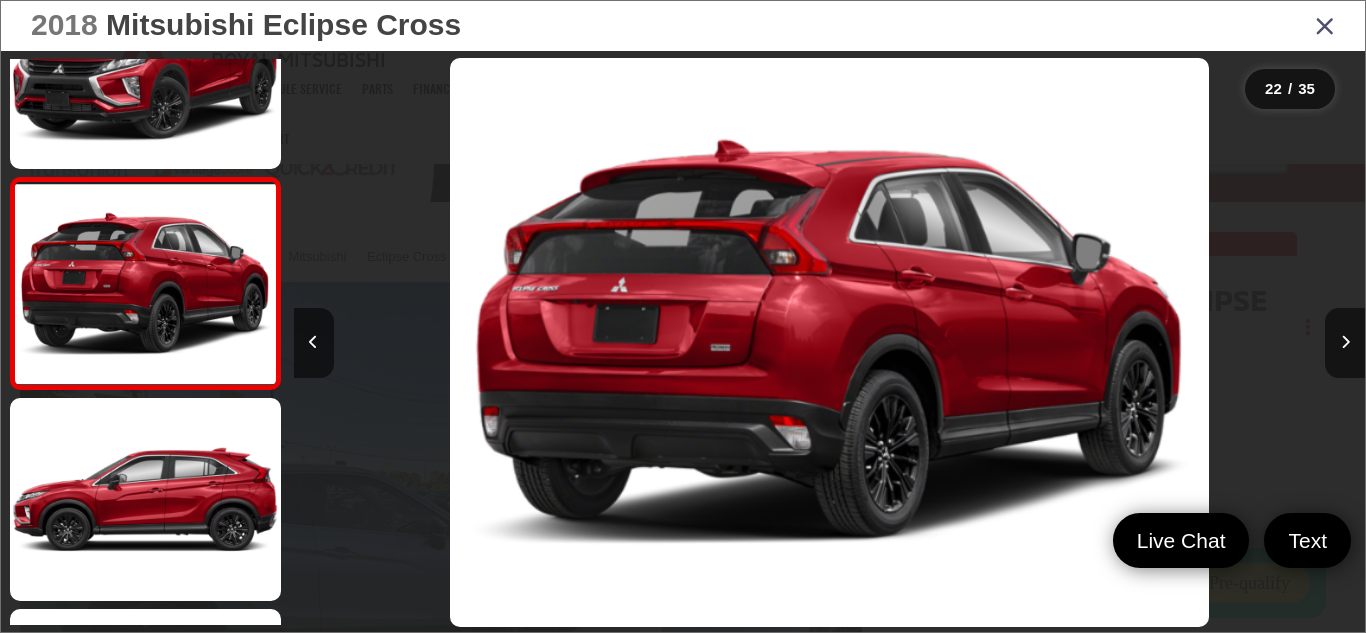 click at bounding box center (1325, 25) 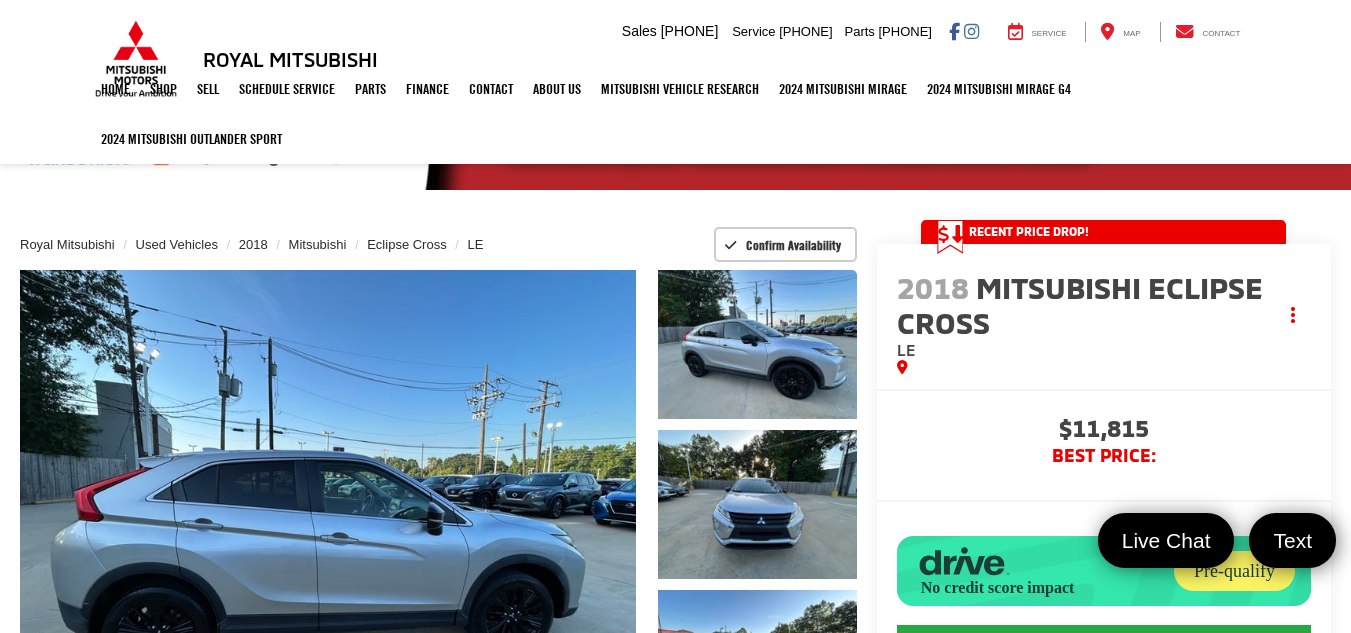 scroll, scrollTop: 0, scrollLeft: 0, axis: both 